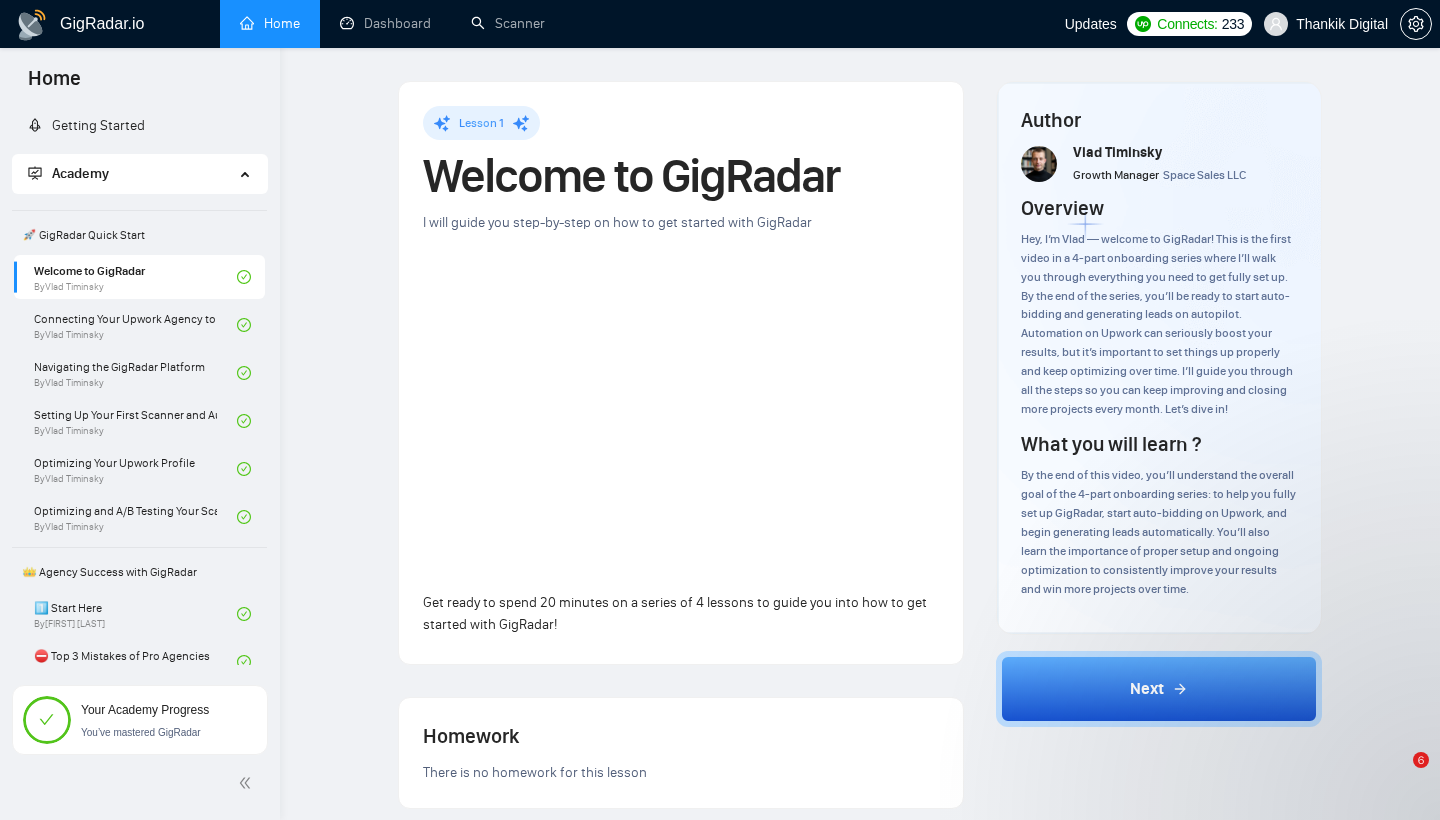 scroll, scrollTop: 0, scrollLeft: 0, axis: both 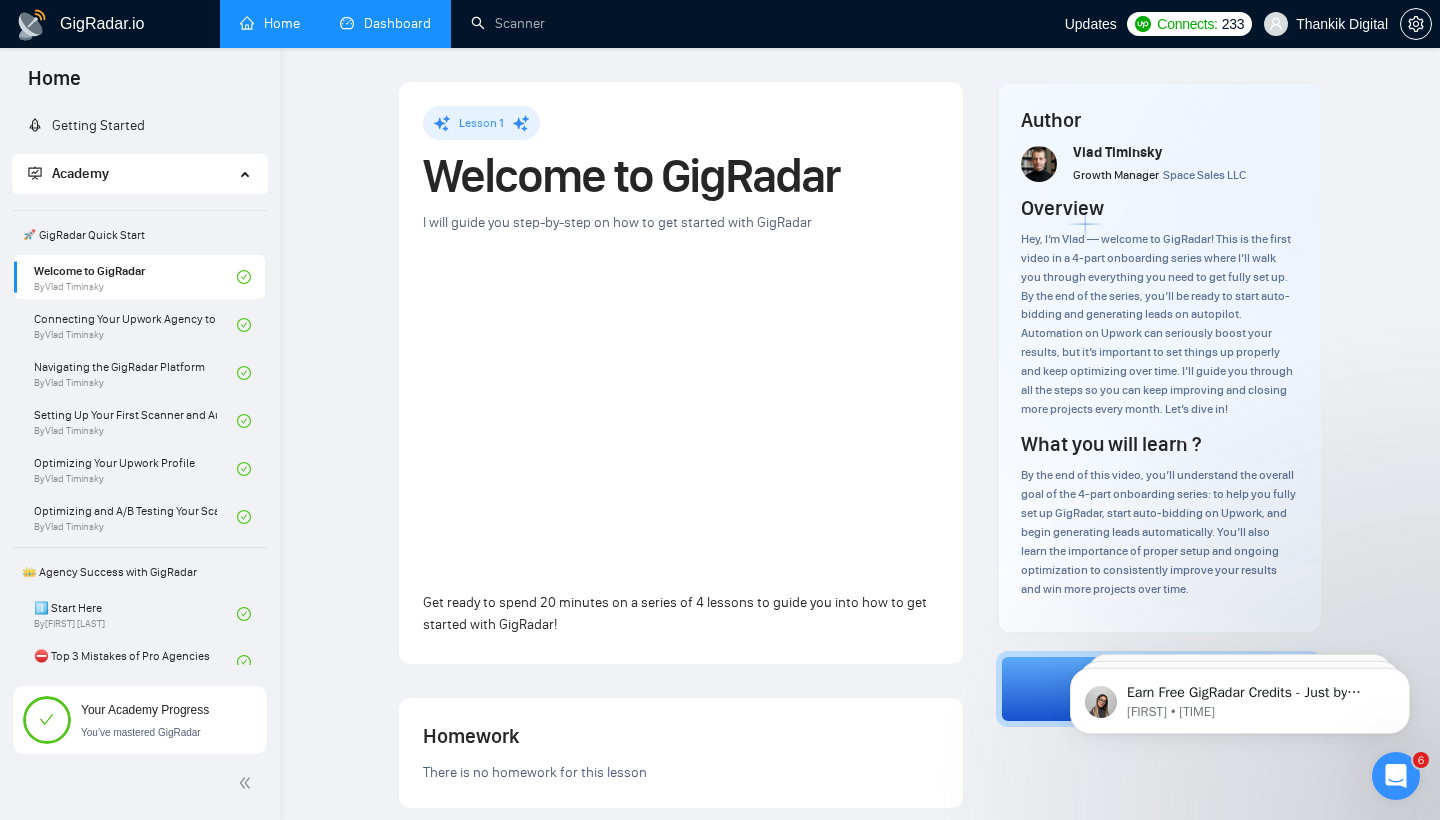 click on "Dashboard" at bounding box center [385, 23] 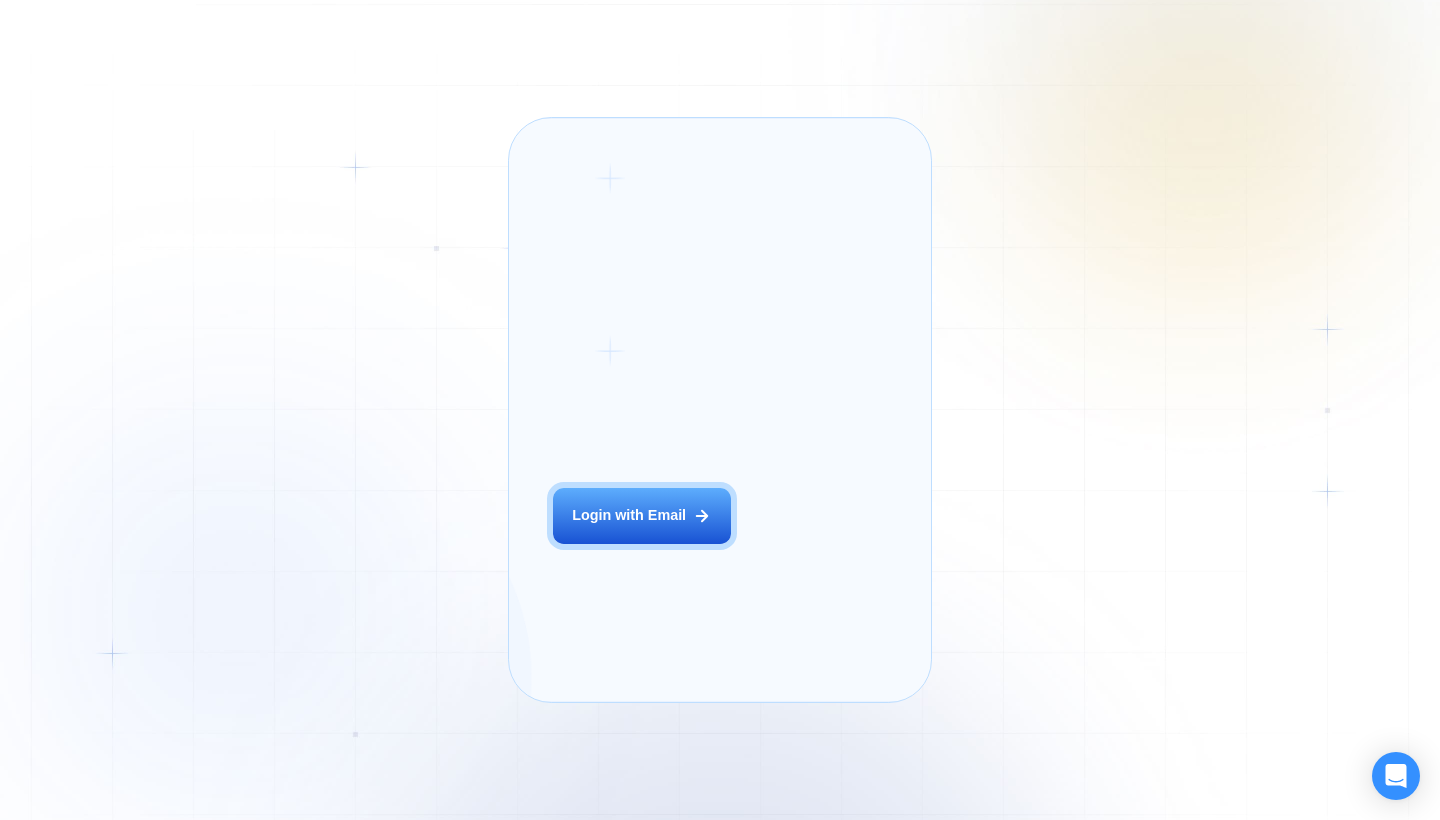 scroll, scrollTop: 0, scrollLeft: 0, axis: both 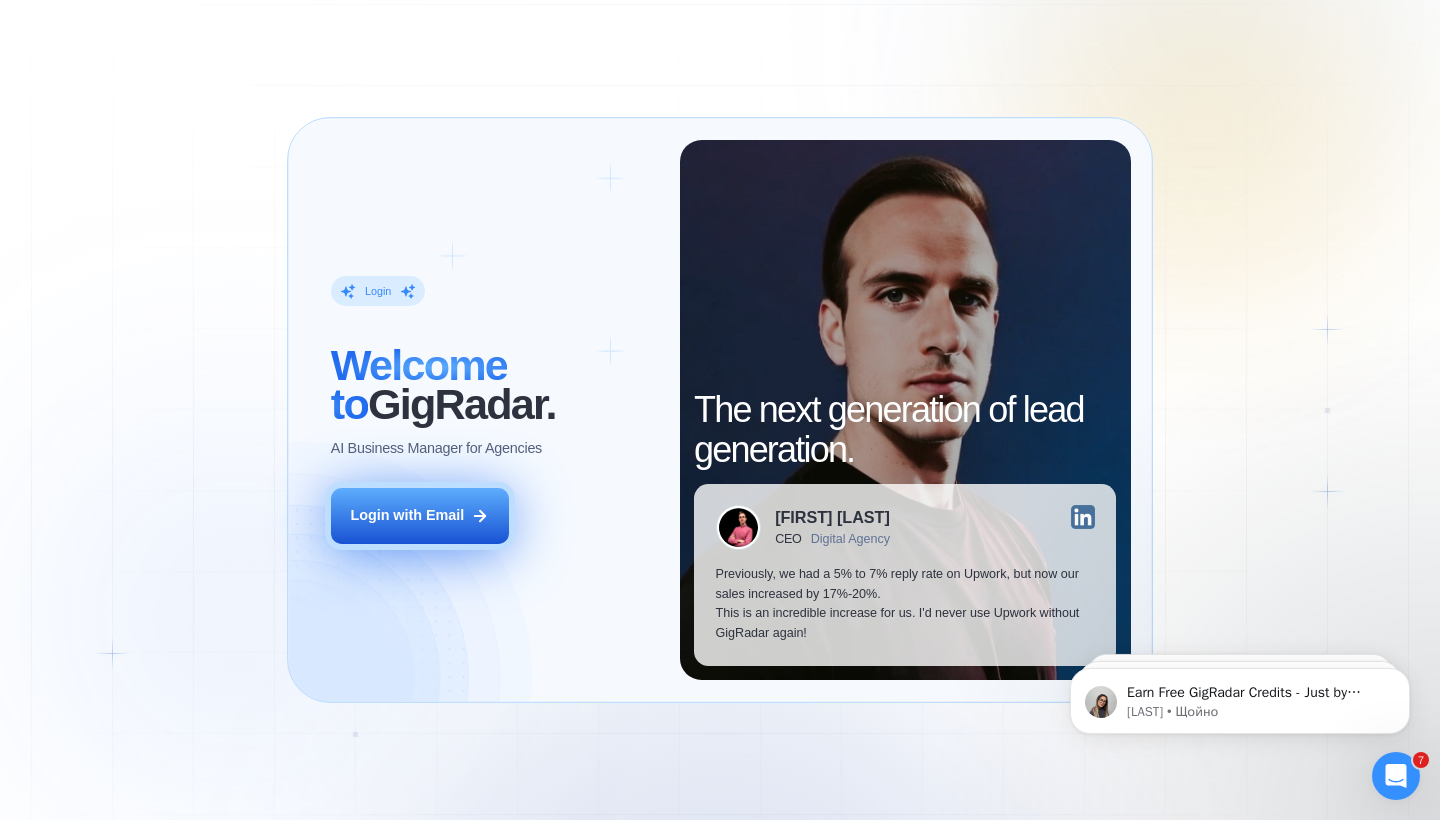 click on "Login with Email" at bounding box center [407, 516] 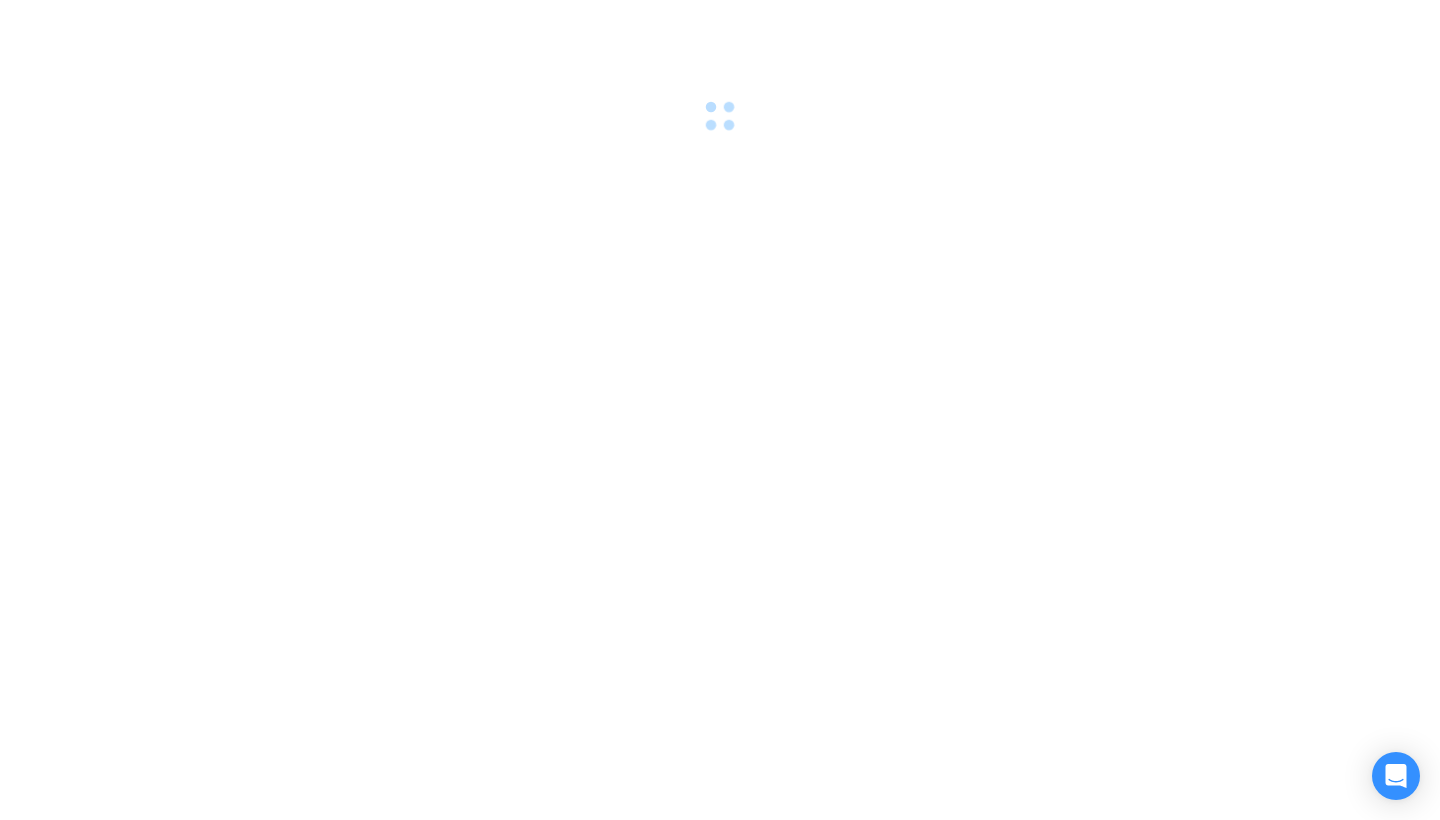 scroll, scrollTop: 0, scrollLeft: 0, axis: both 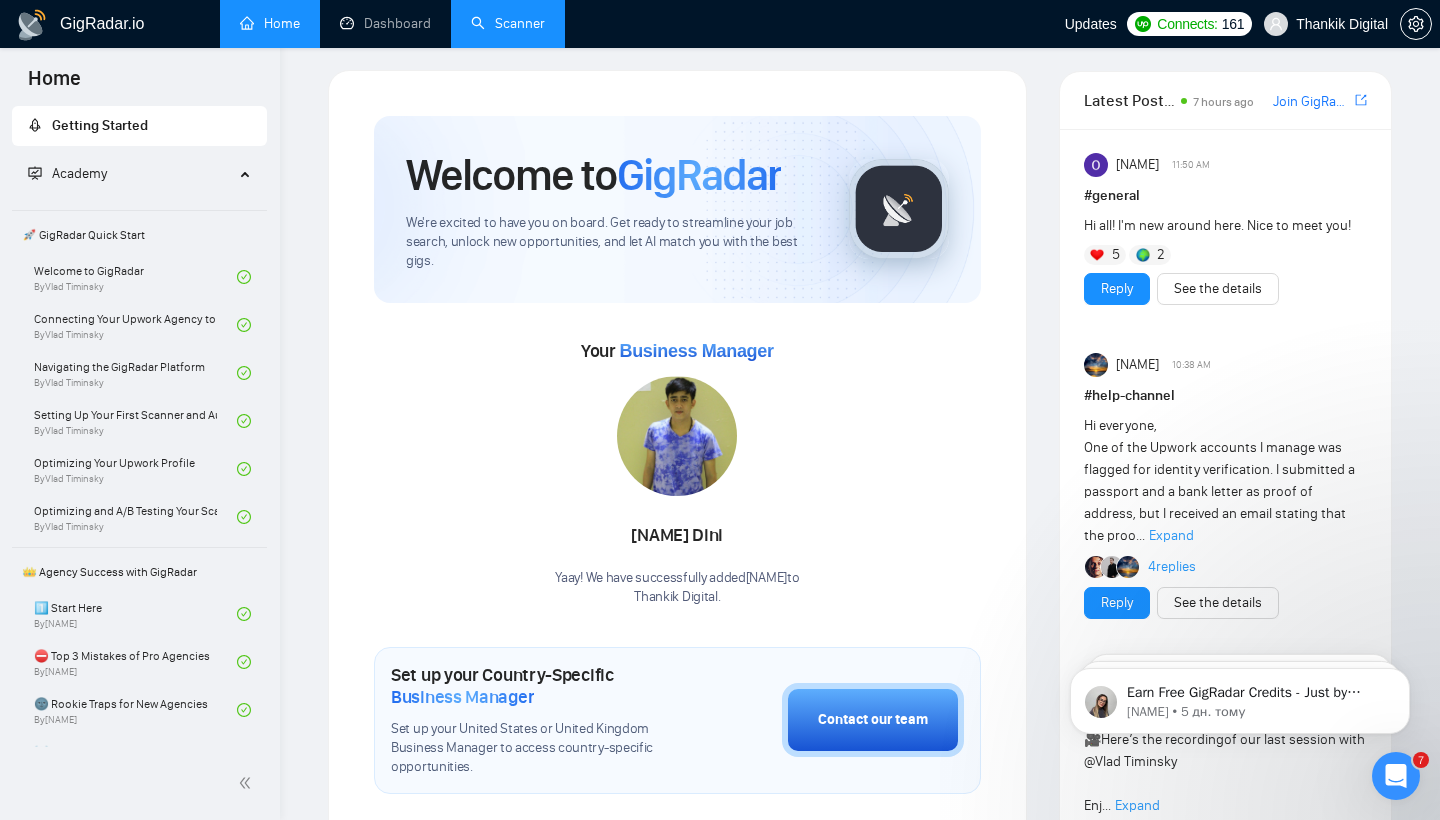 click on "Scanner" at bounding box center [508, 23] 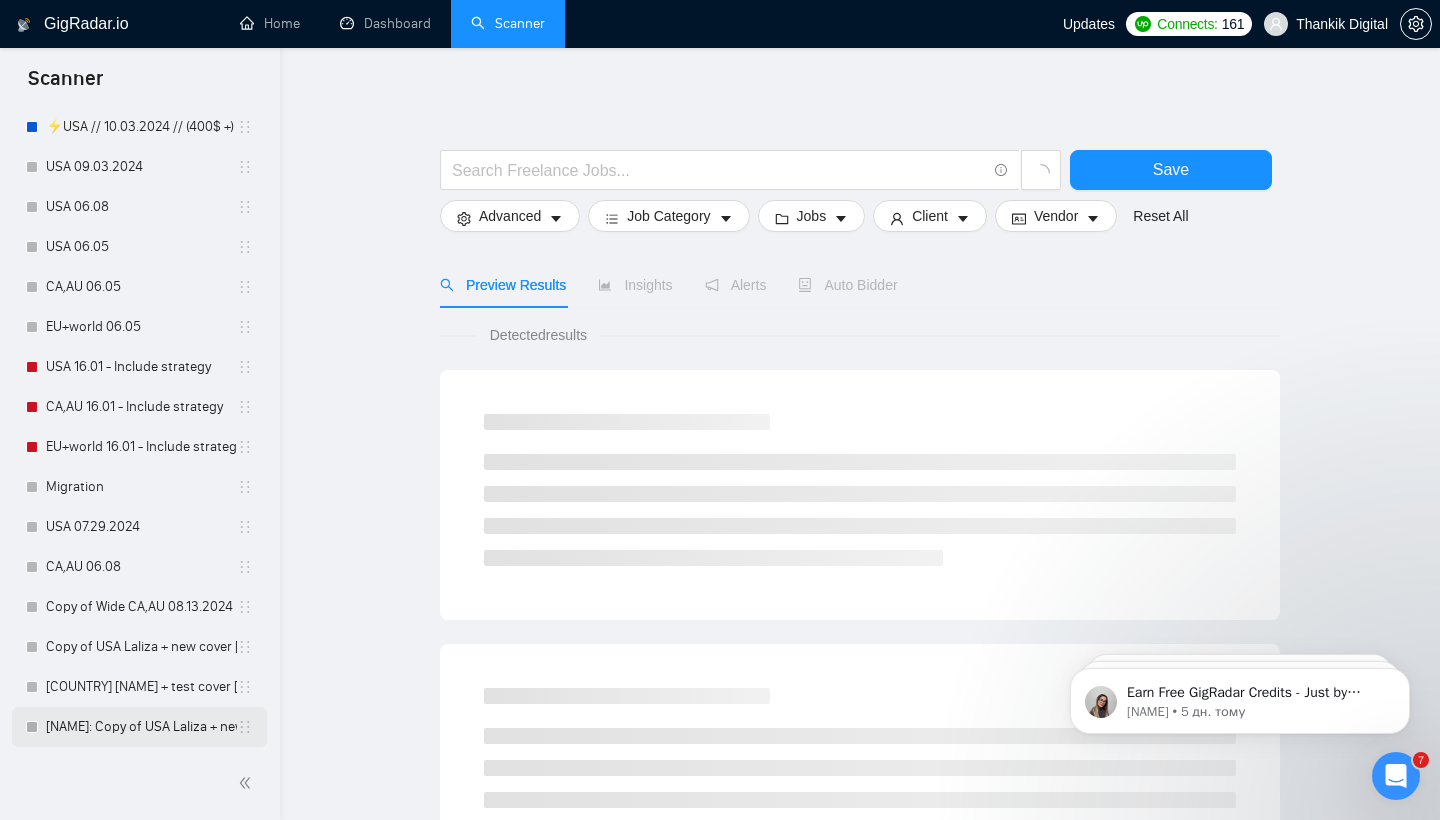 scroll, scrollTop: 455, scrollLeft: 0, axis: vertical 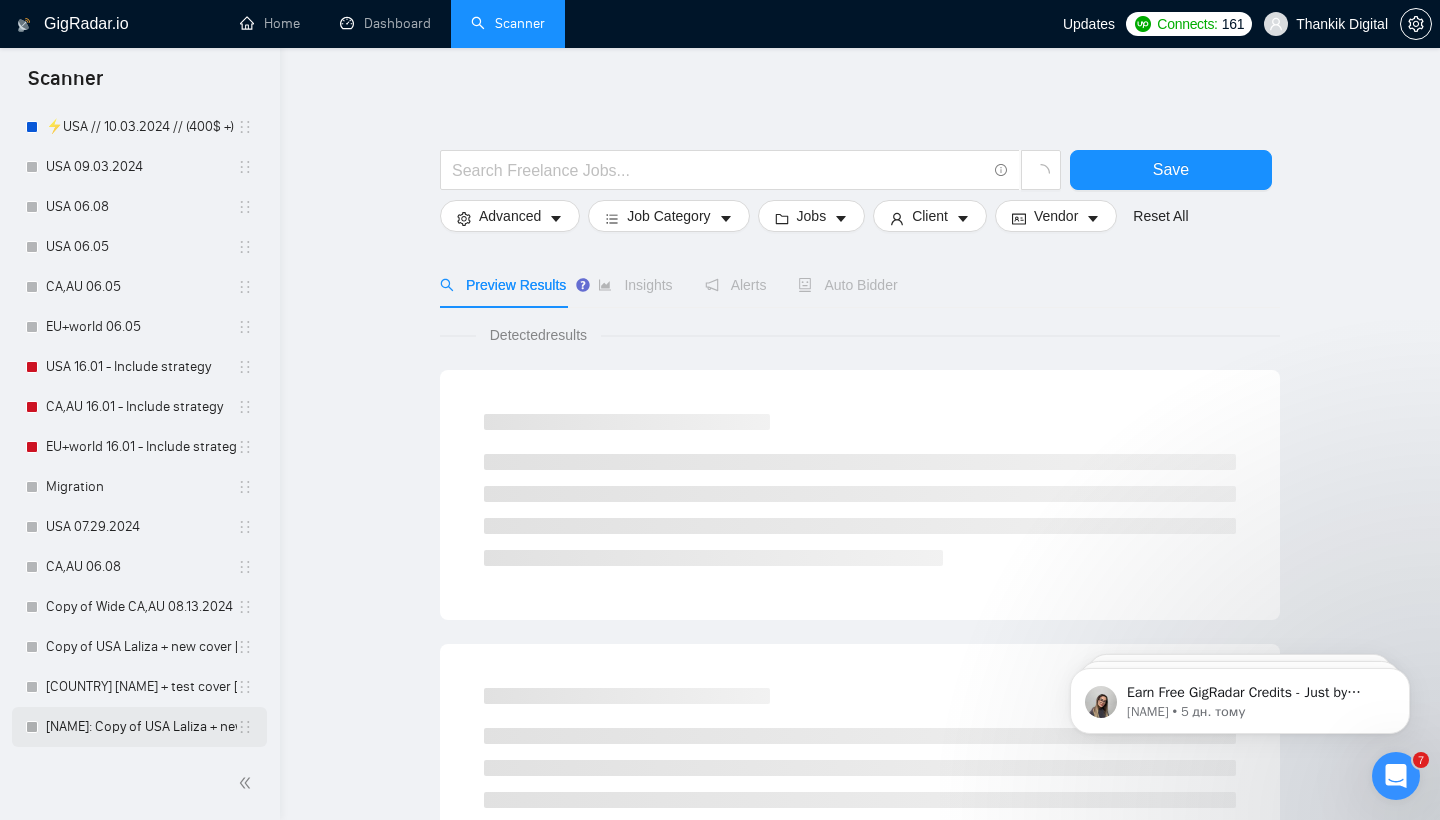 click on "[NAME]: Copy of USA Laliza + new cover [27.02.2025]" at bounding box center [141, 727] 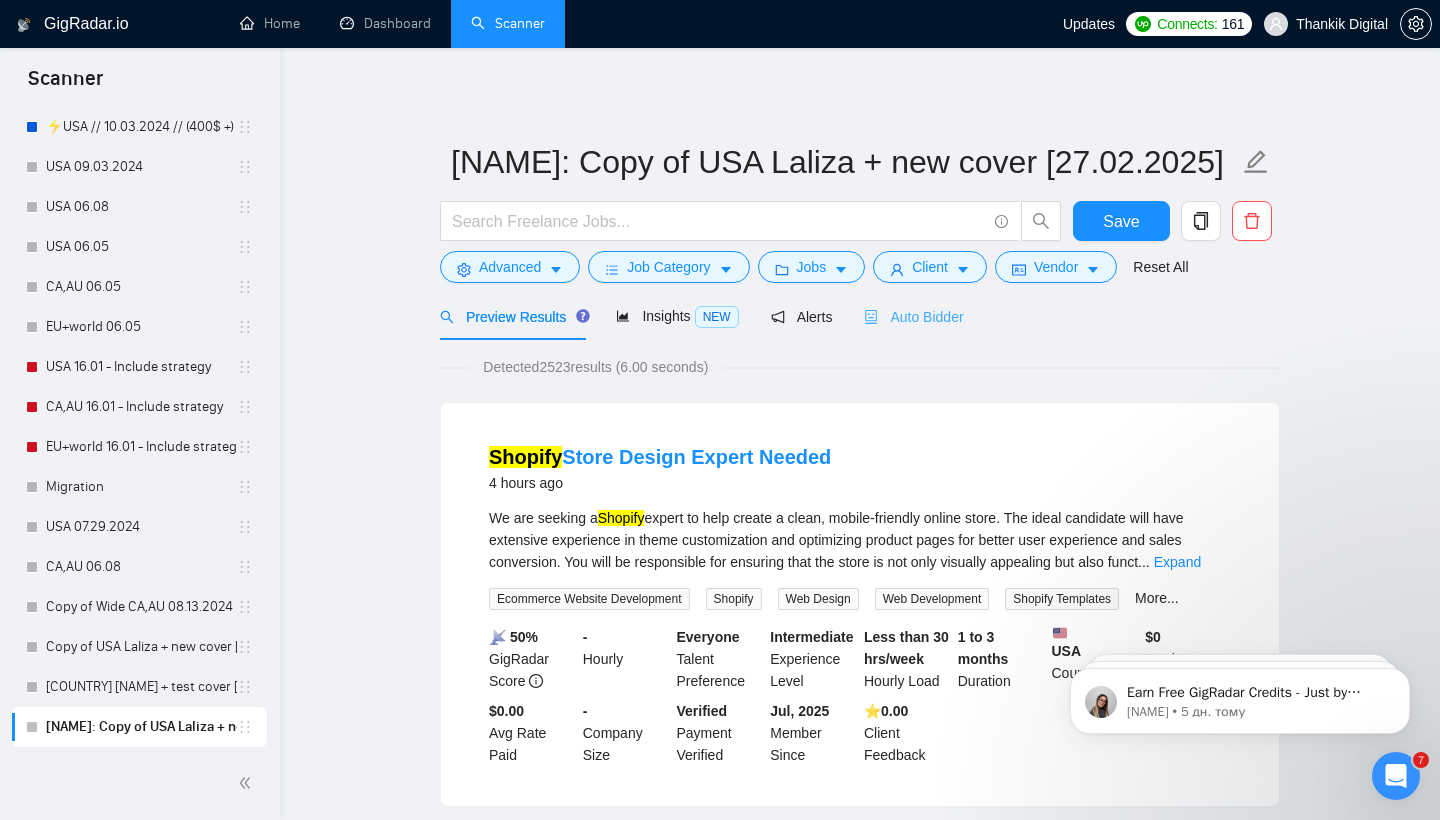 scroll, scrollTop: 0, scrollLeft: 0, axis: both 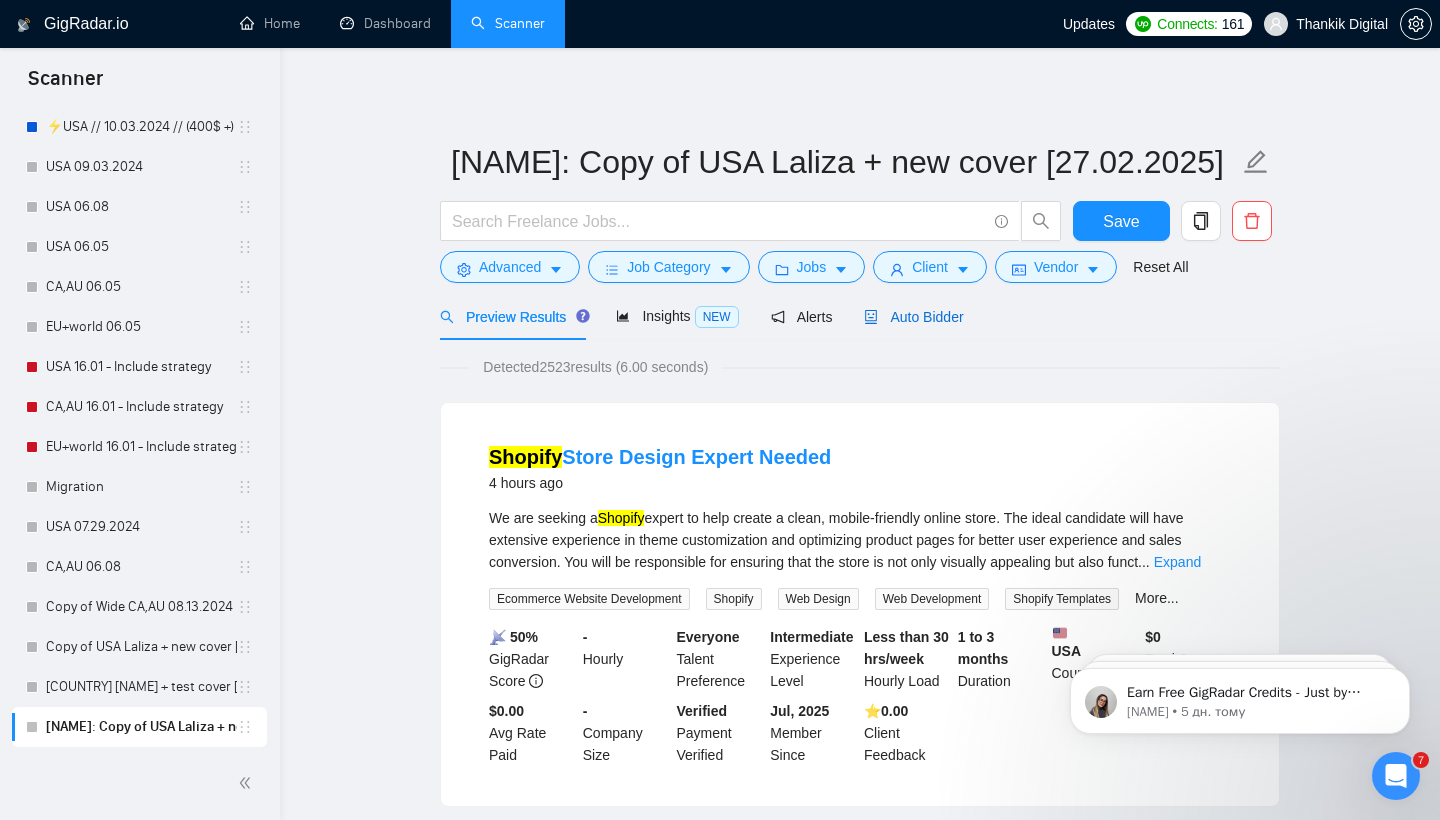 click on "Auto Bidder" at bounding box center (913, 317) 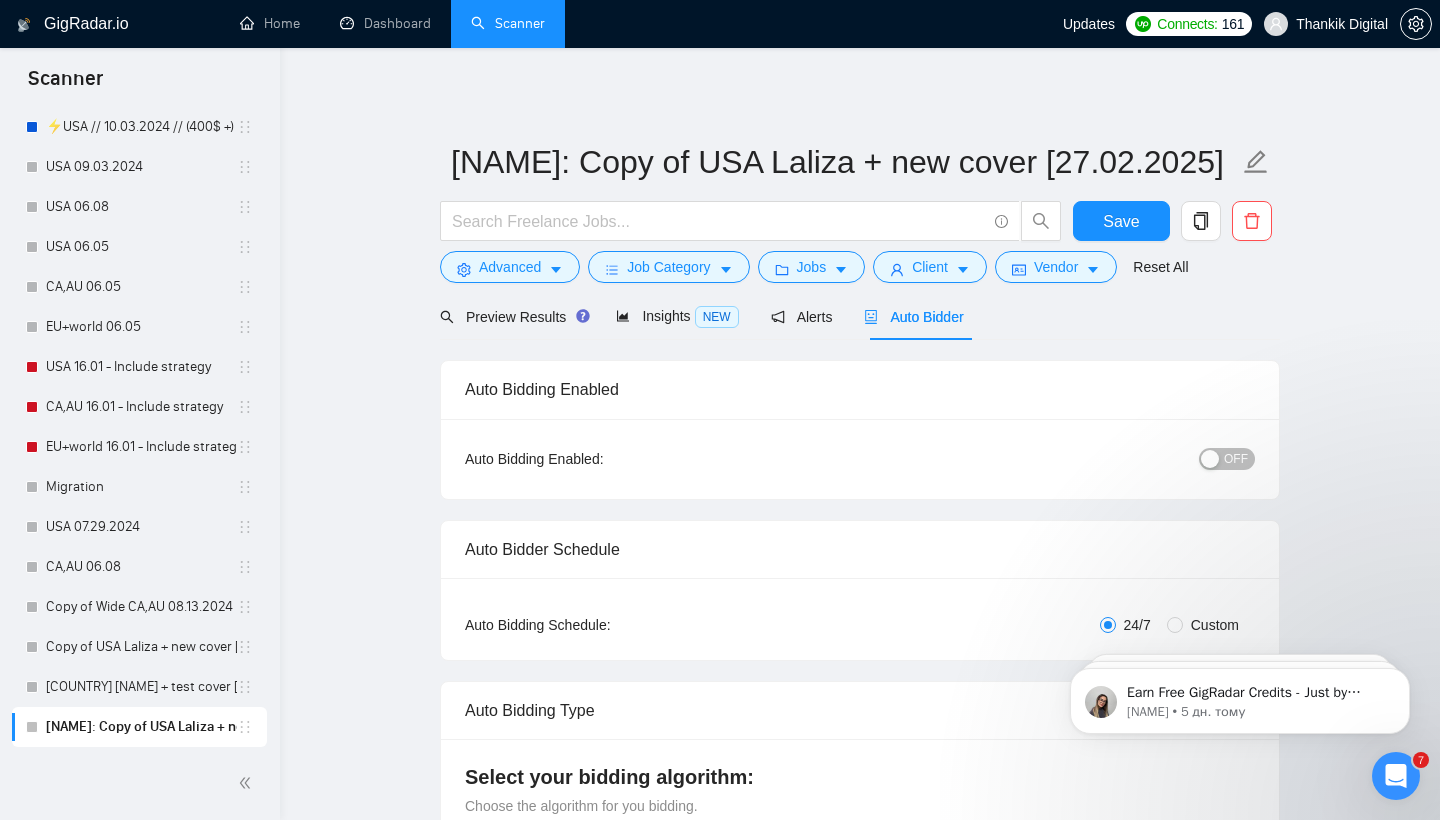 type 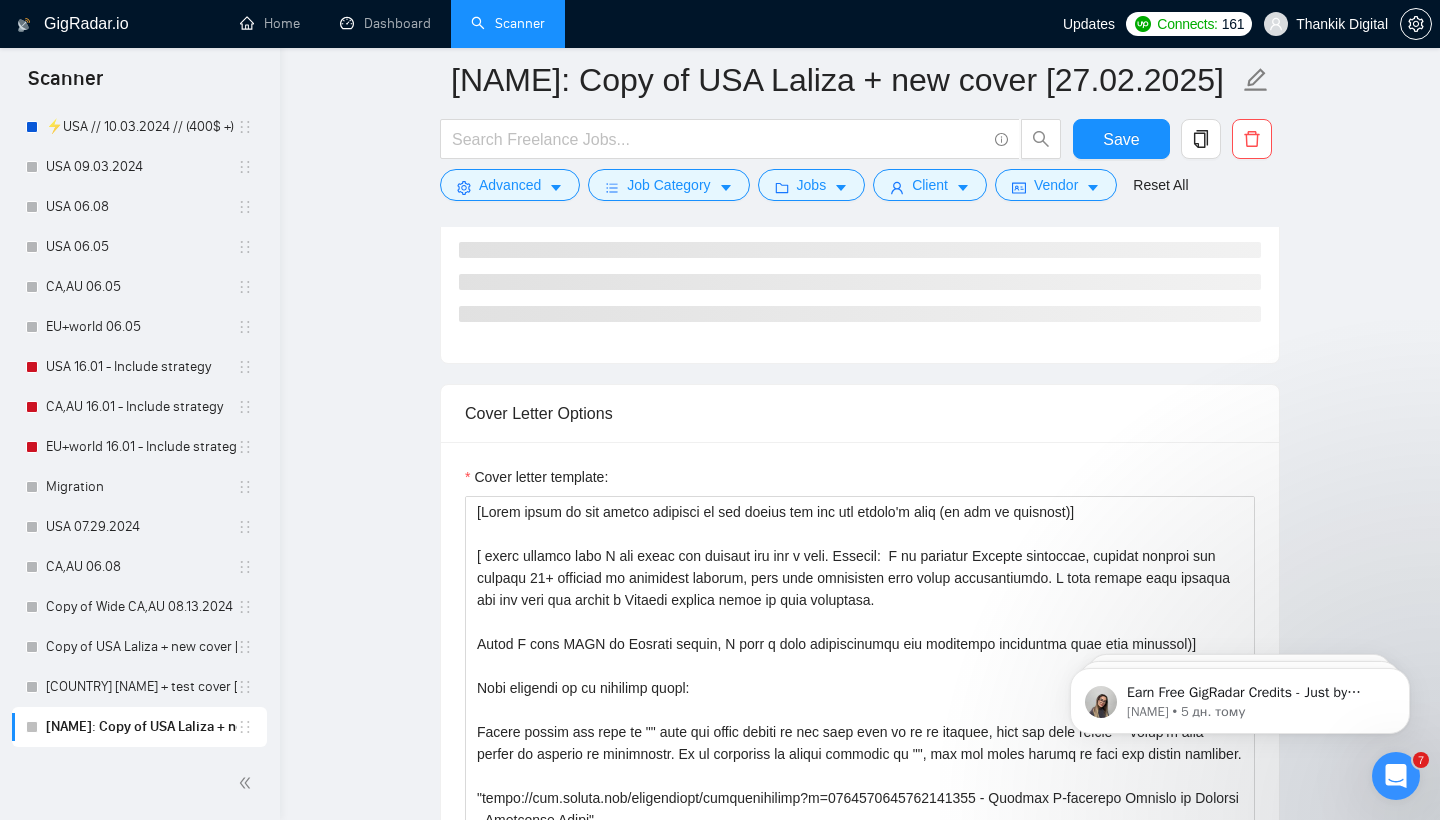 scroll, scrollTop: 1901, scrollLeft: 0, axis: vertical 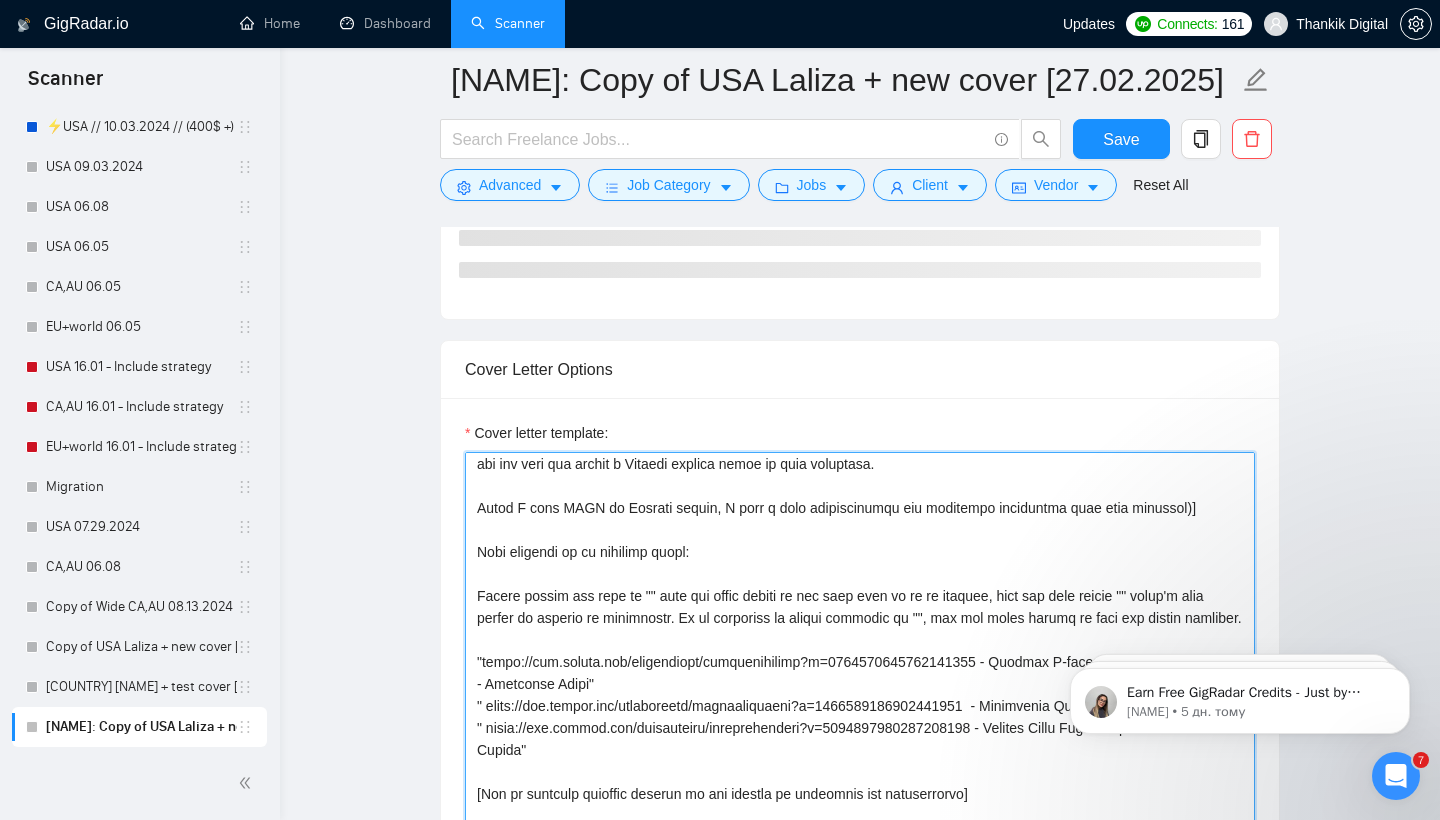 click on "Cover Letter Options Cover letter template:" at bounding box center [860, 645] 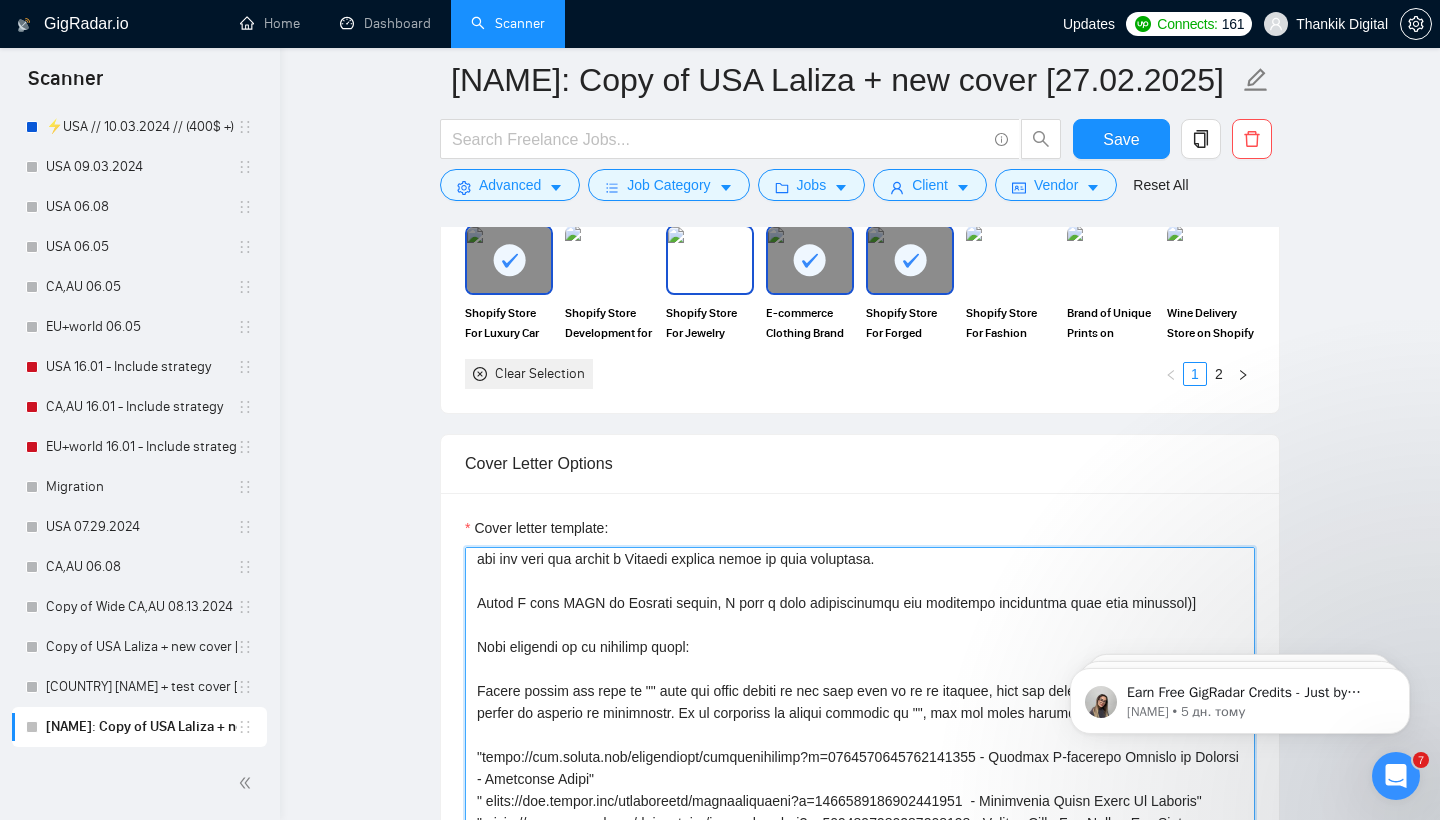 scroll, scrollTop: 2141, scrollLeft: 0, axis: vertical 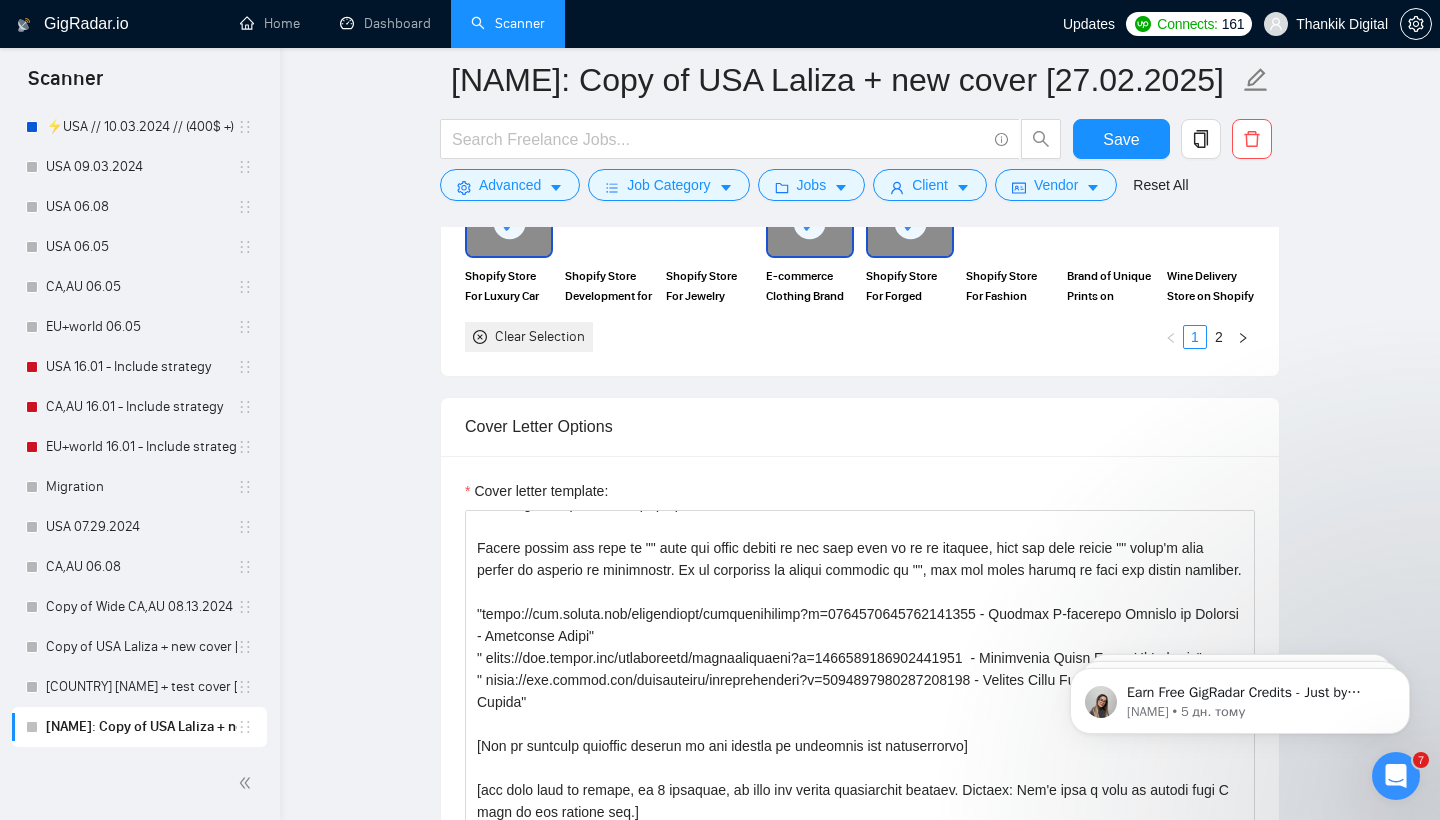click on "Cover Letter Options" at bounding box center [860, 426] 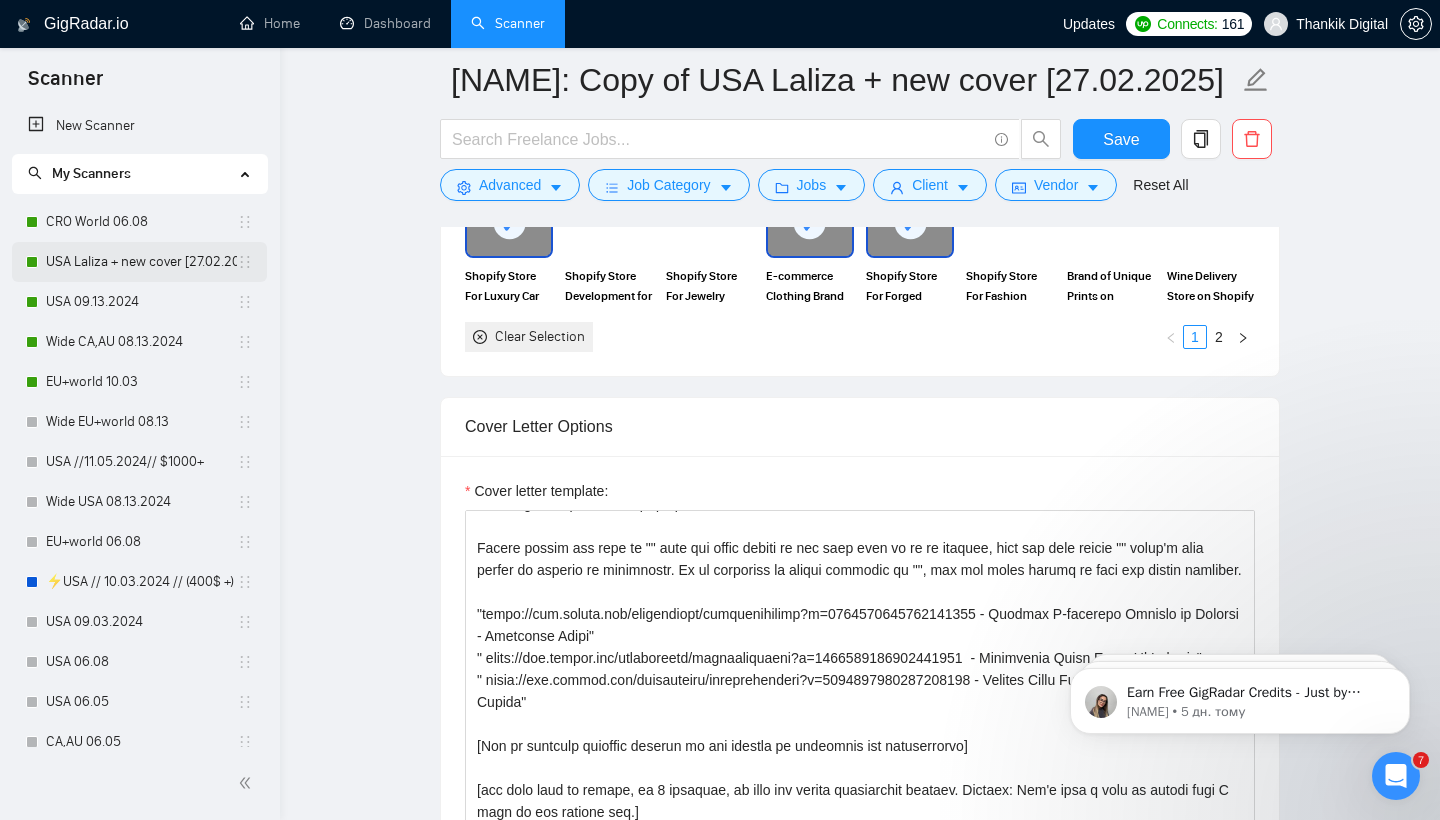 scroll, scrollTop: 0, scrollLeft: 0, axis: both 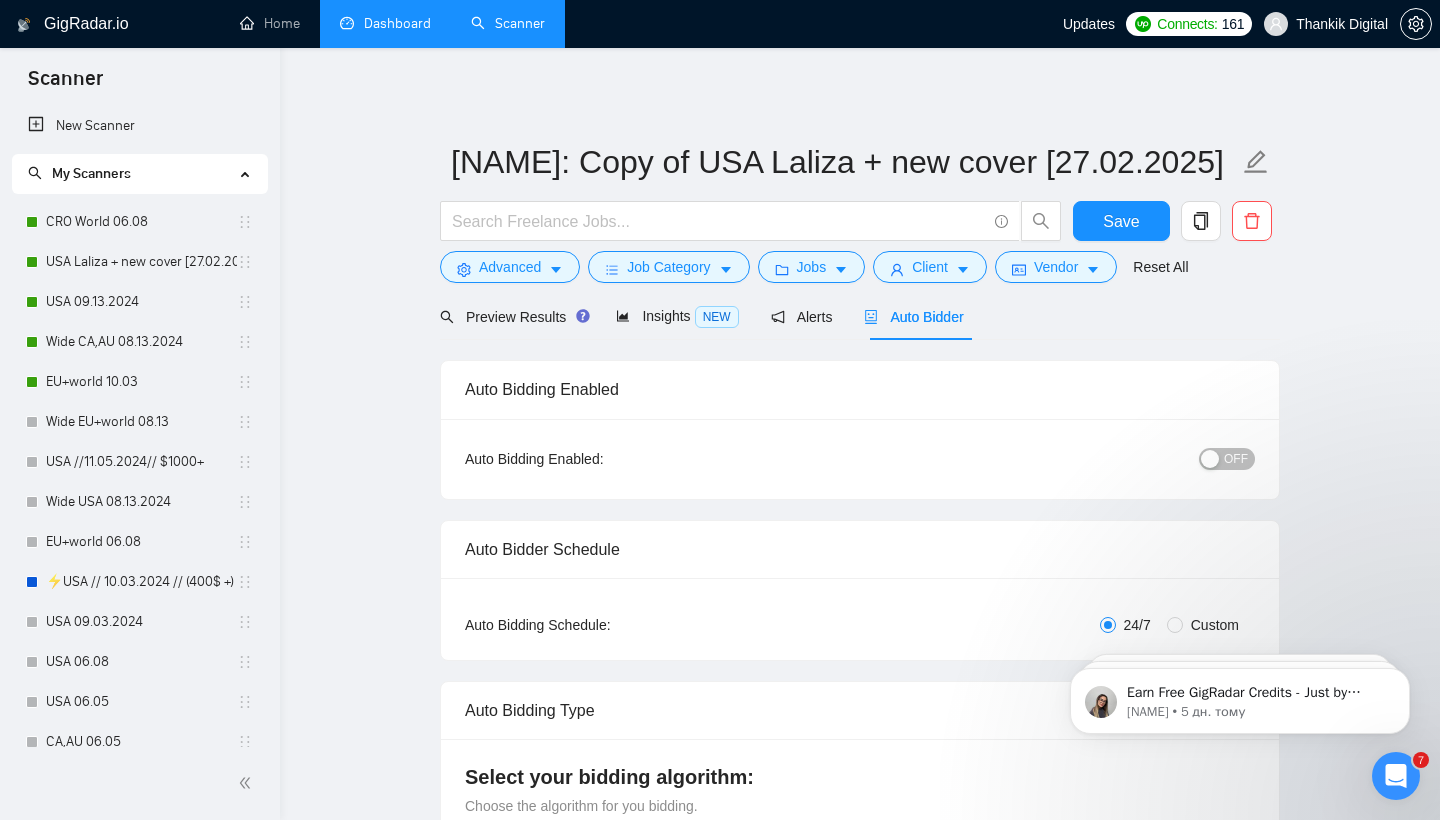 click on "Dashboard" at bounding box center [385, 23] 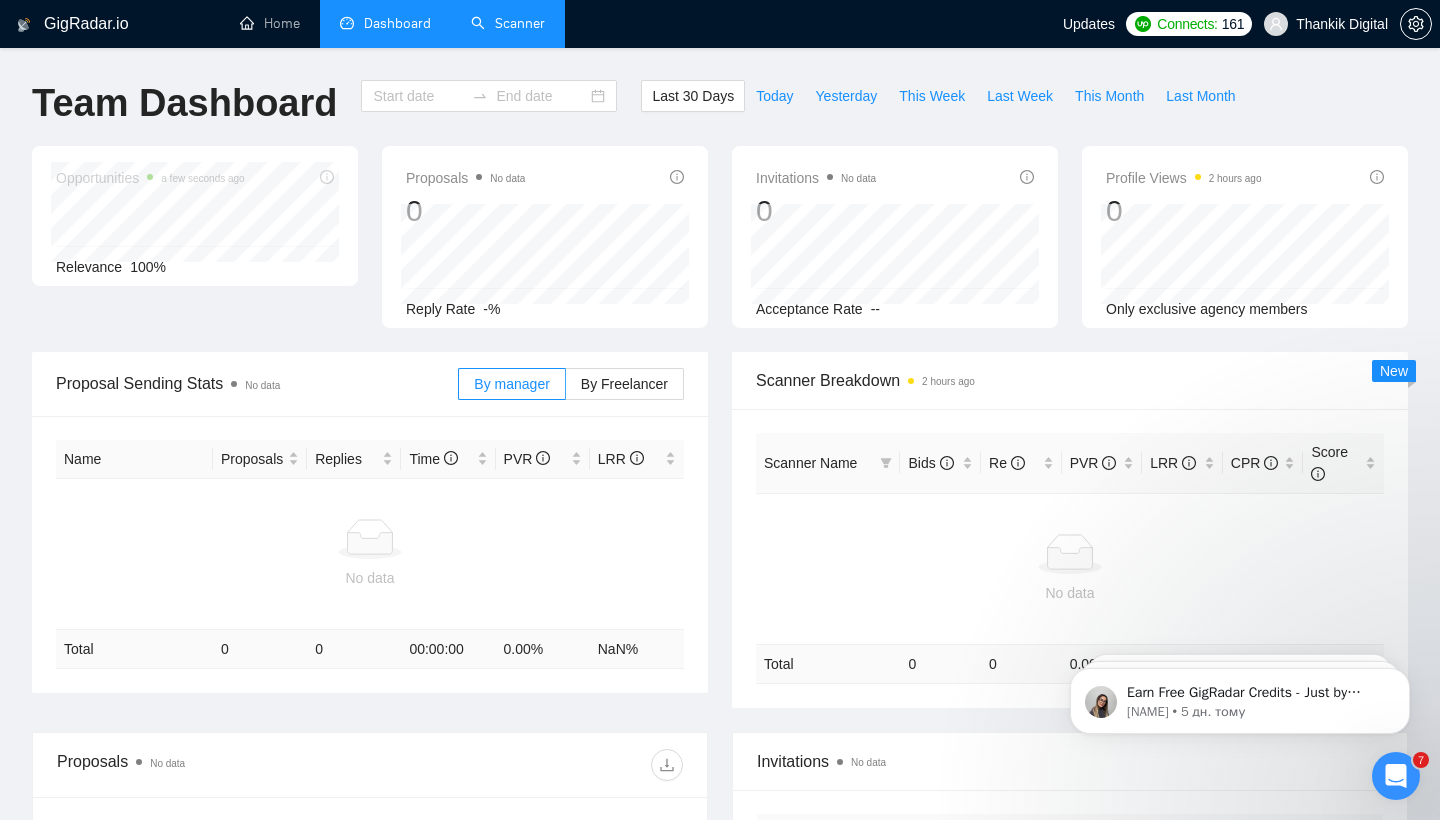 type on "2025-07-06" 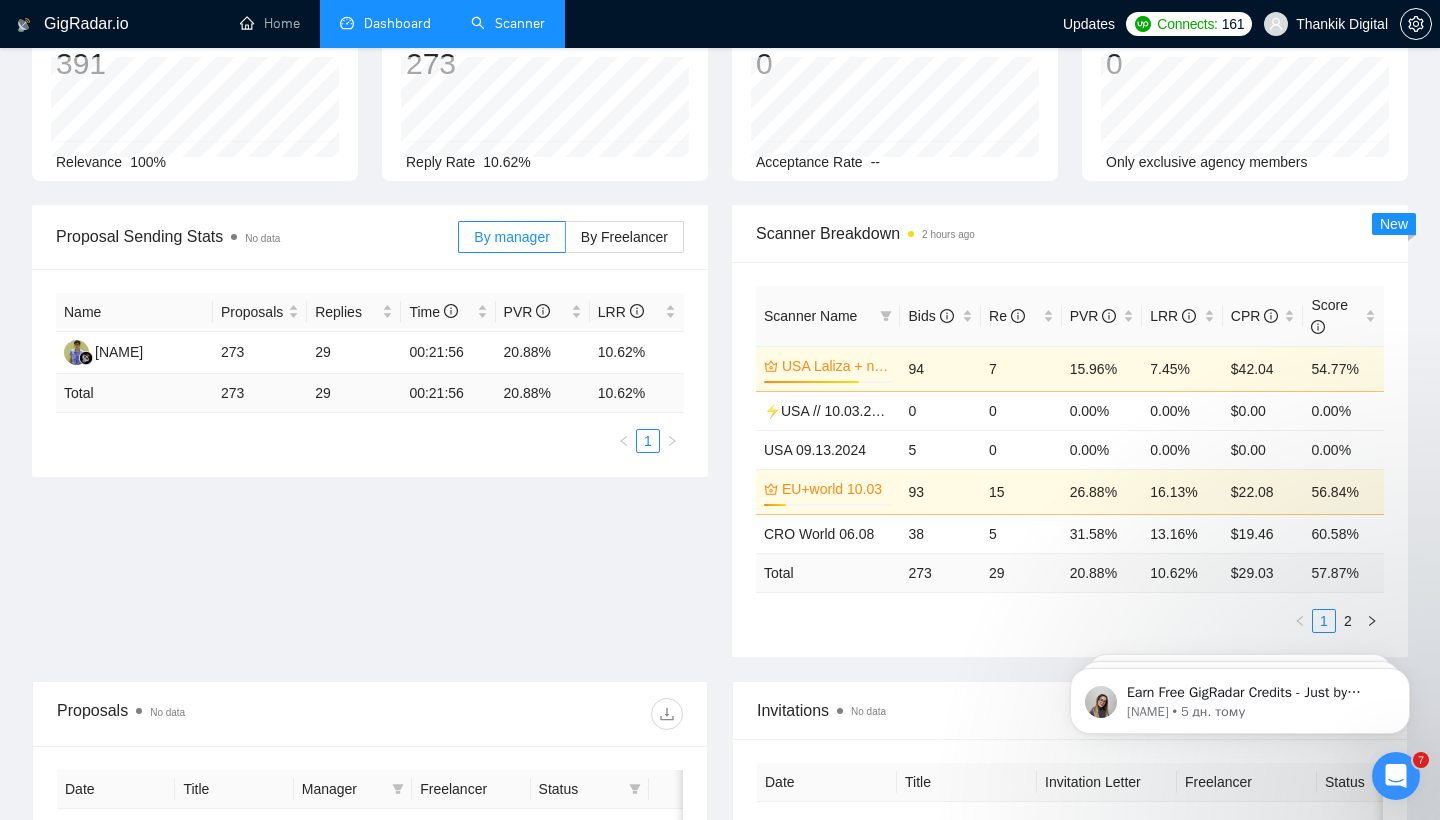 scroll, scrollTop: 149, scrollLeft: 0, axis: vertical 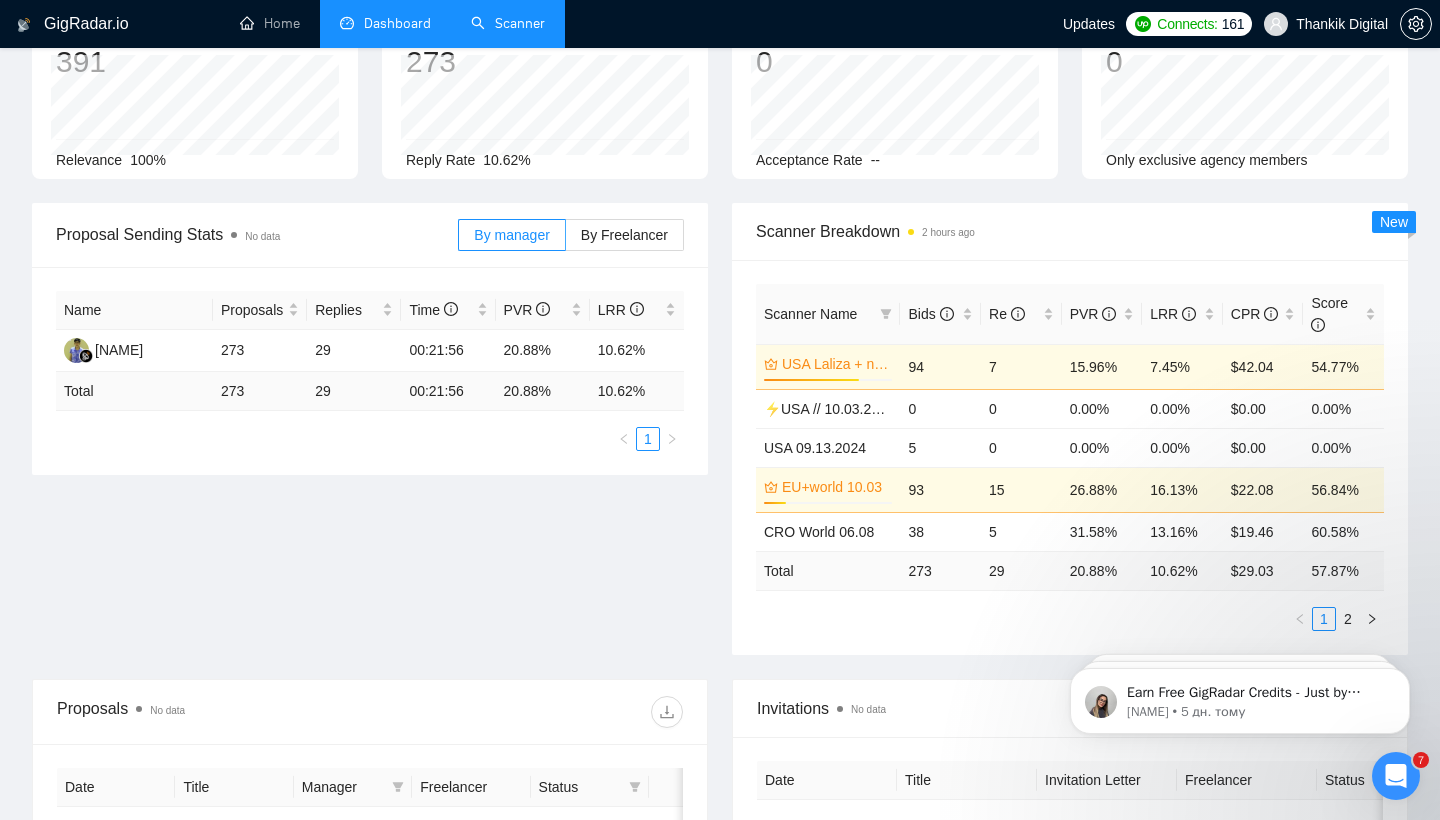 click on "Scanner Name" at bounding box center (810, 314) 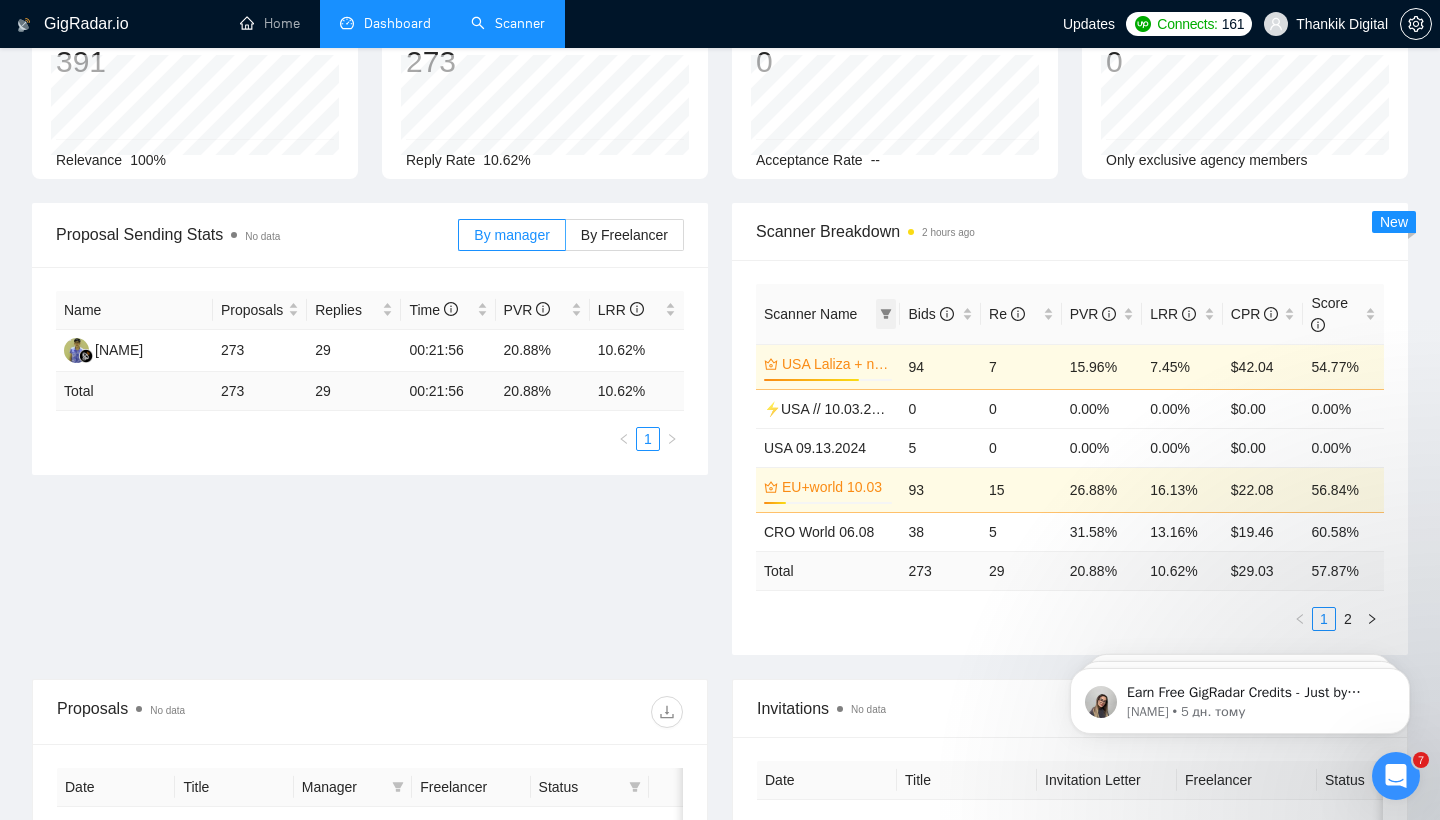 click 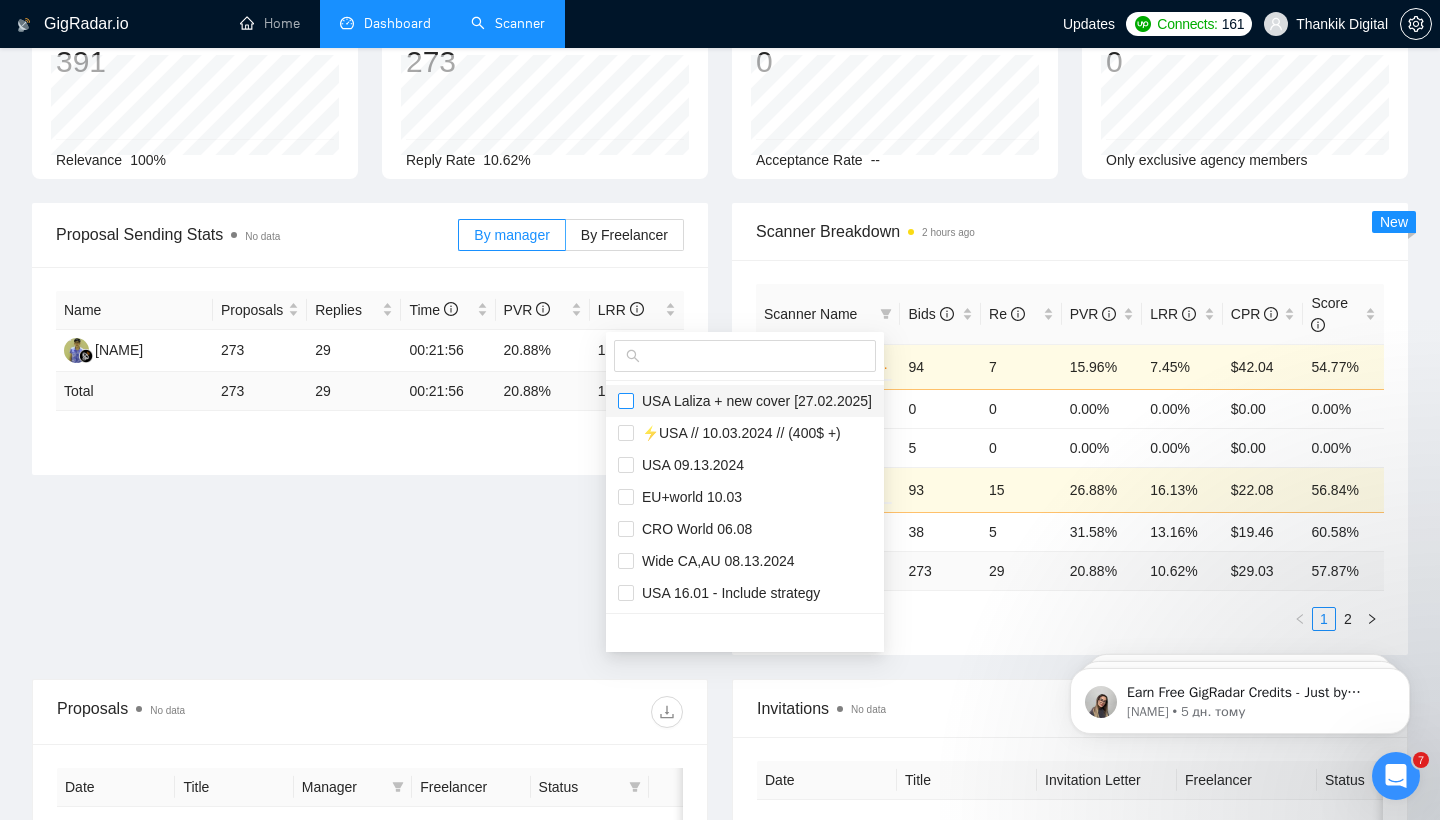 click at bounding box center [626, 401] 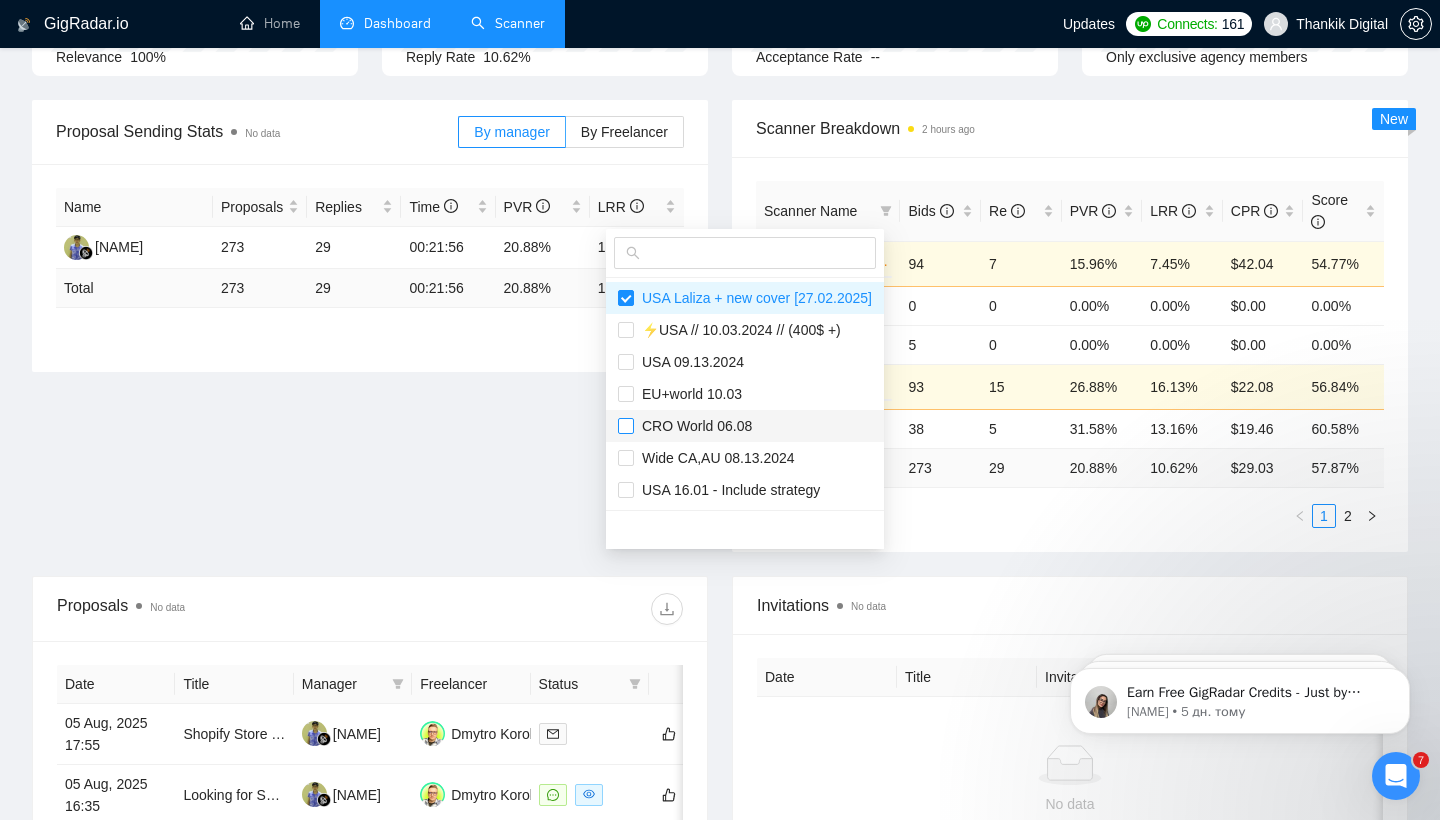 scroll, scrollTop: 248, scrollLeft: 0, axis: vertical 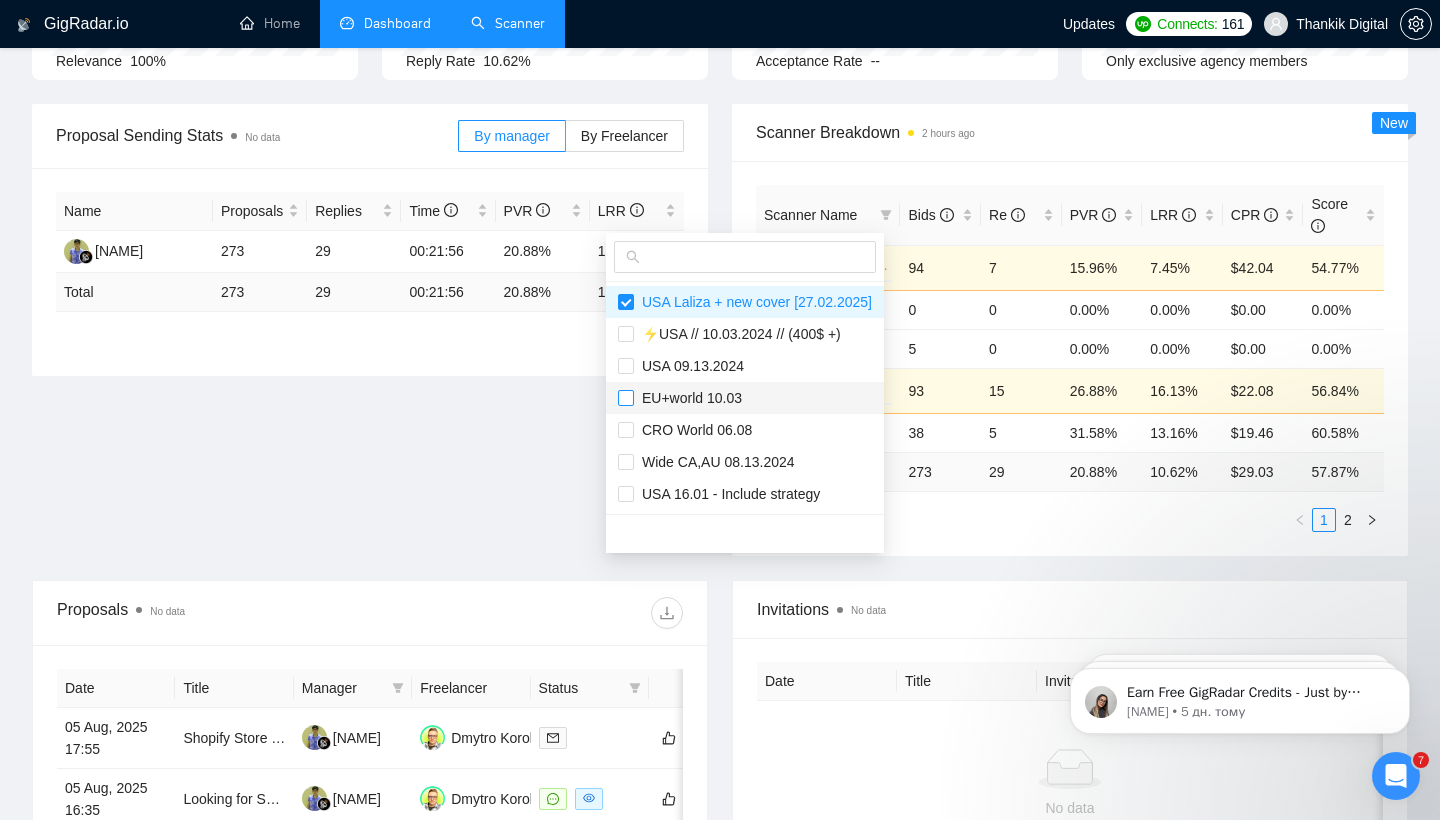 click at bounding box center (626, 398) 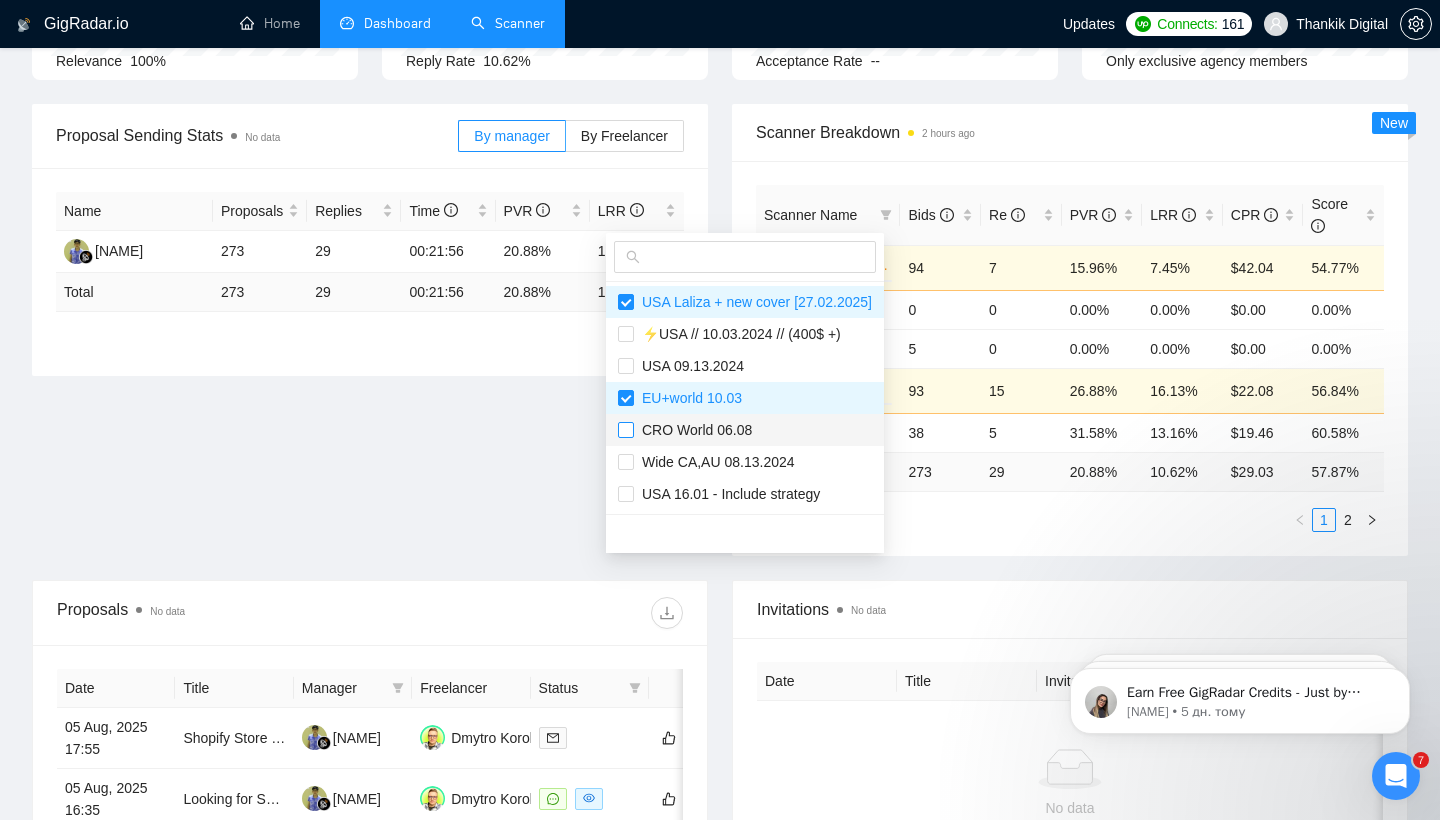 click at bounding box center (626, 430) 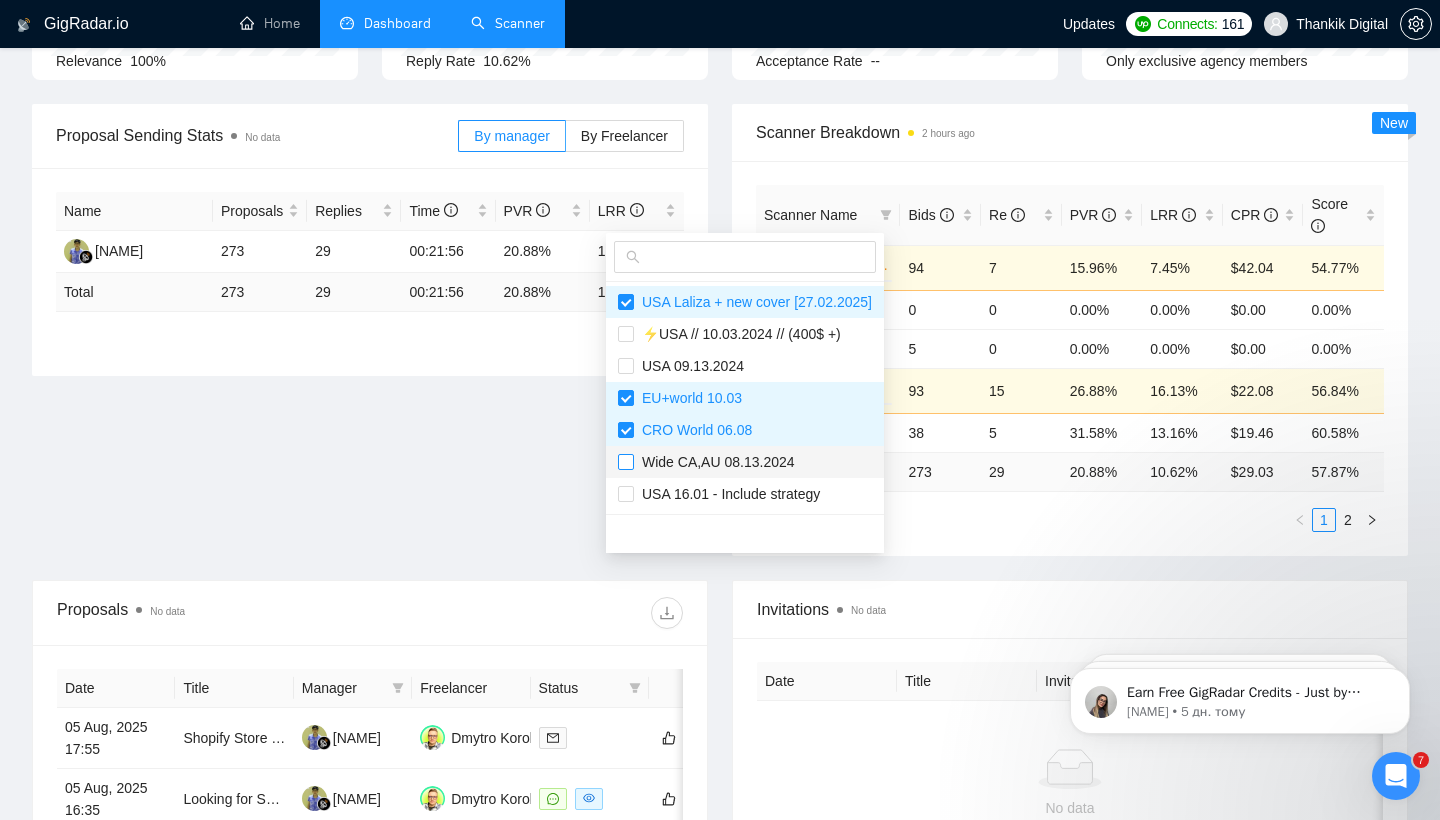 click at bounding box center (626, 462) 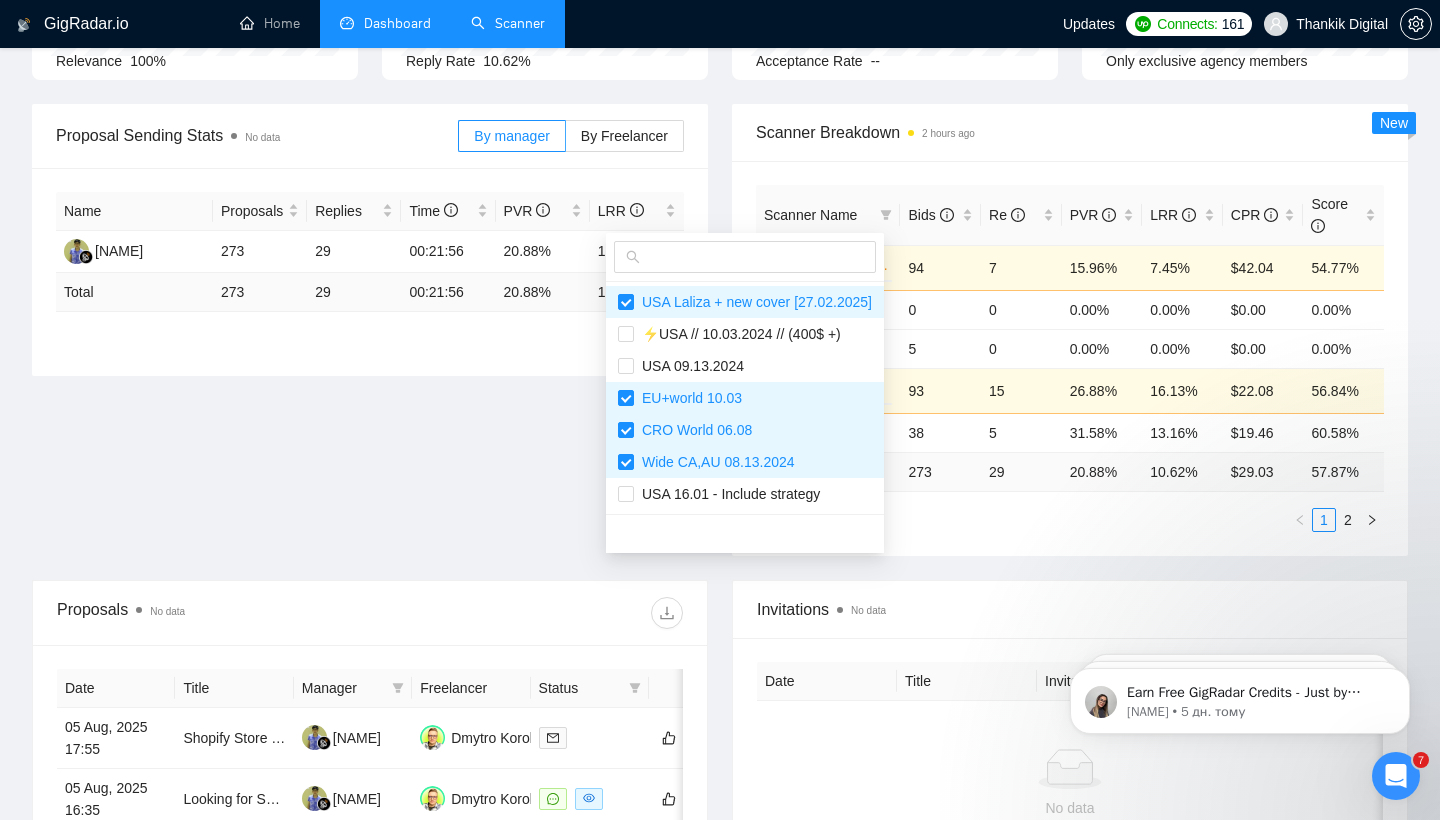 type 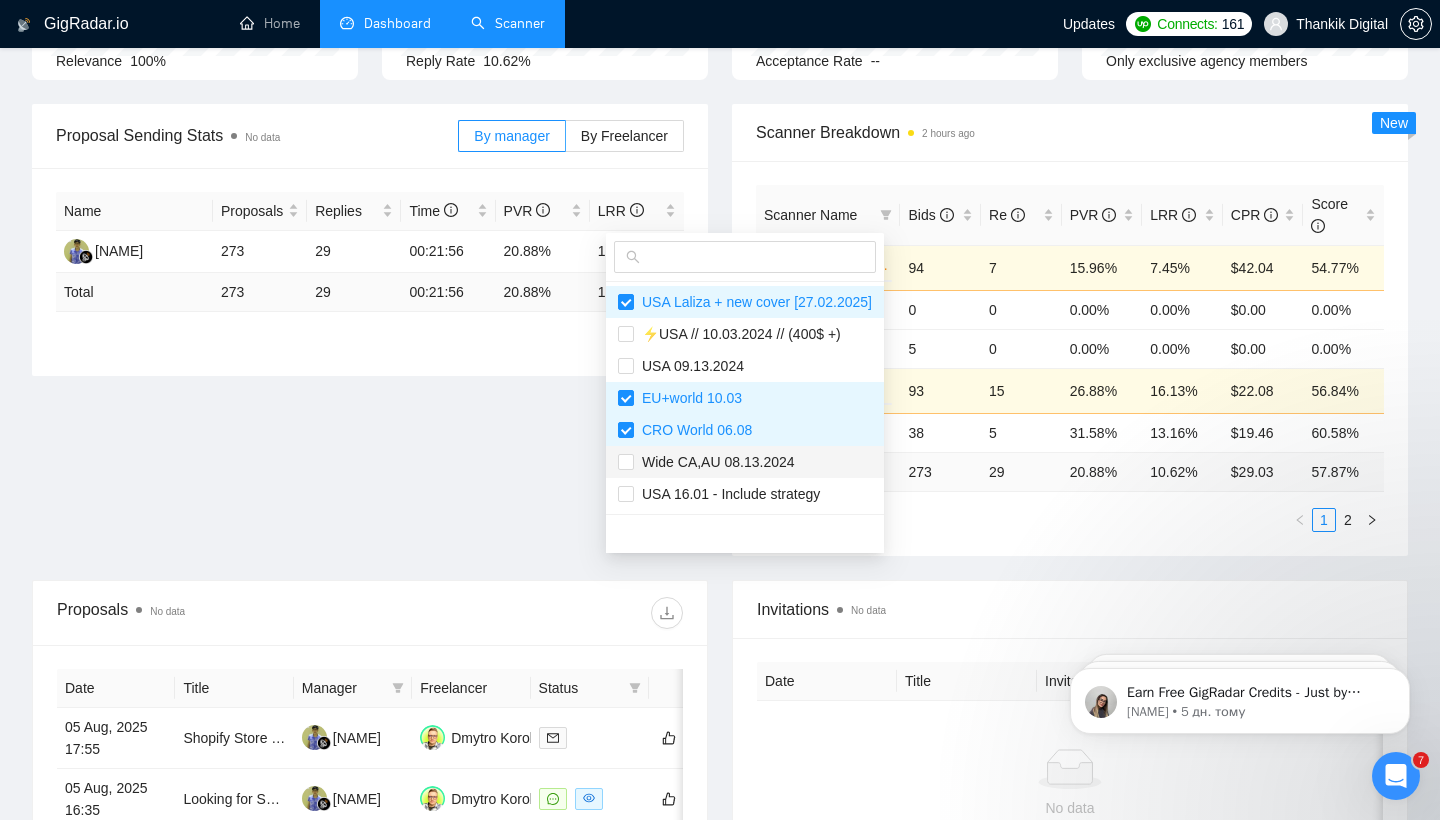 click on "Wide CA,AU 08.13.2024" at bounding box center (745, 462) 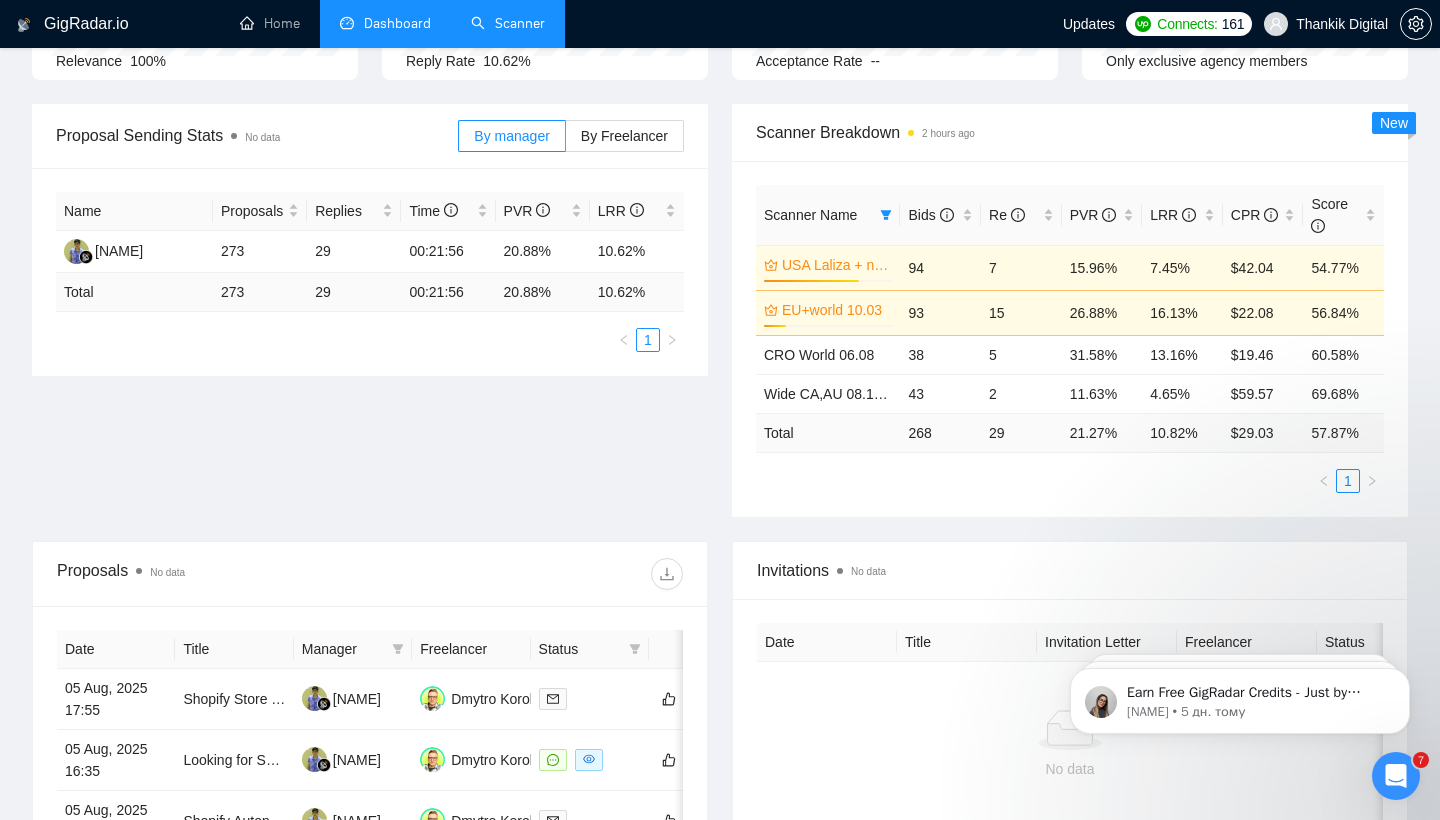 click on "Proposal Sending Stats No data By manager By Freelancer Name Proposals Replies Time   PVR   LRR   [NAME] 273 29 00:21:56 20.88% 10.62% Total 273 29 00:21:56 20.88 % 10.62 % 1 Scanner Breakdown 2 hours ago Scanner Name Bids   Re   PVR   LRR   CPR   Score   USA Laliza + new cover [27.02.2025] 74% 94 7 15.96% 7.45% $42.04 54.77% EU+world 10.03 17% 93 15 26.88% 16.13% $22.08 56.84% CRO World 06.08 38 5 31.58% 13.16% $19.46 60.58% Wide CA,AU 08.13.2024 43 2 11.63% 4.65% $59.57 69.68% Total 268 29 21.27 % 10.82 % $ 29.03 57.87 % 1 New" at bounding box center [720, 322] 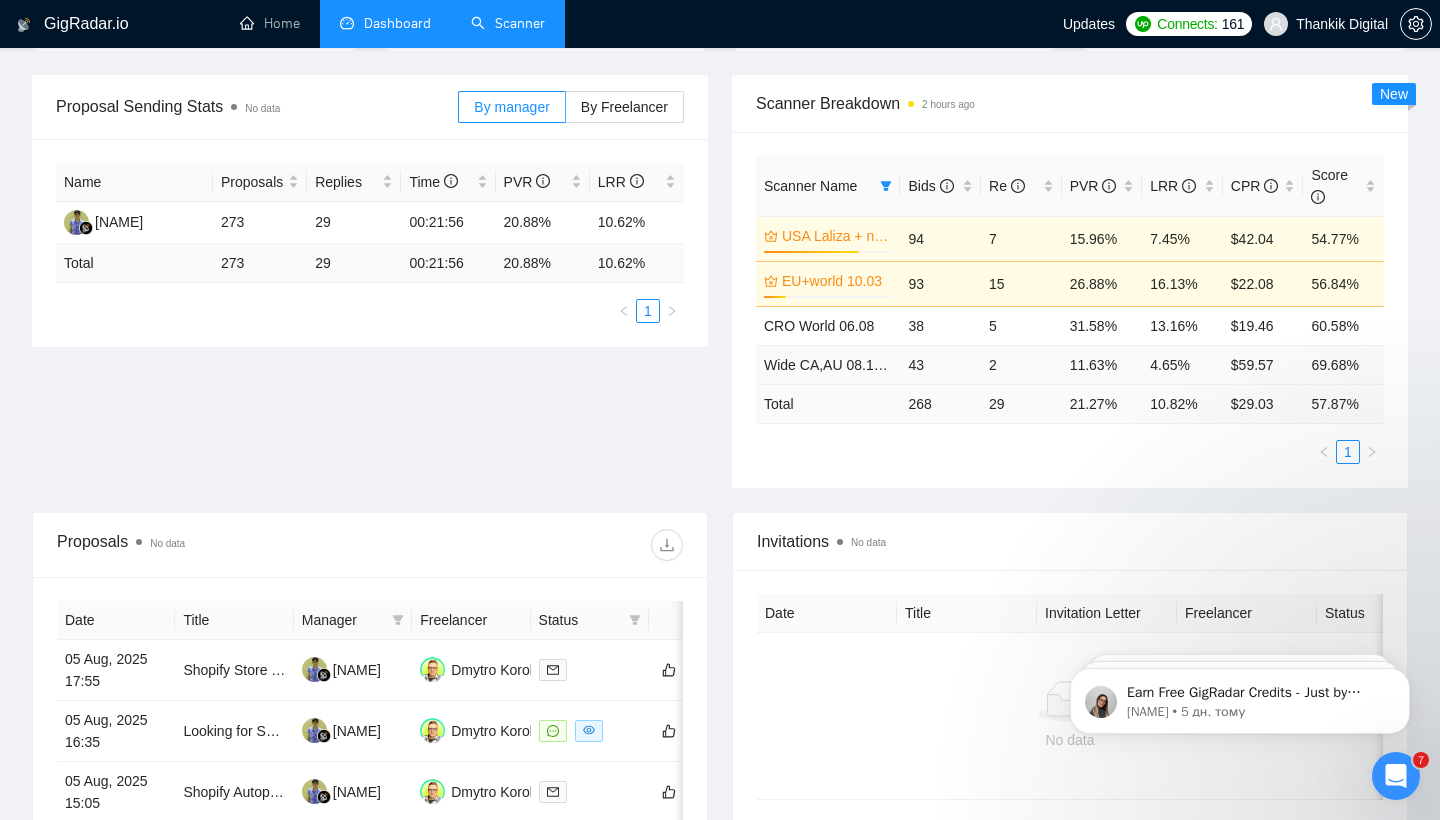 scroll, scrollTop: 281, scrollLeft: 0, axis: vertical 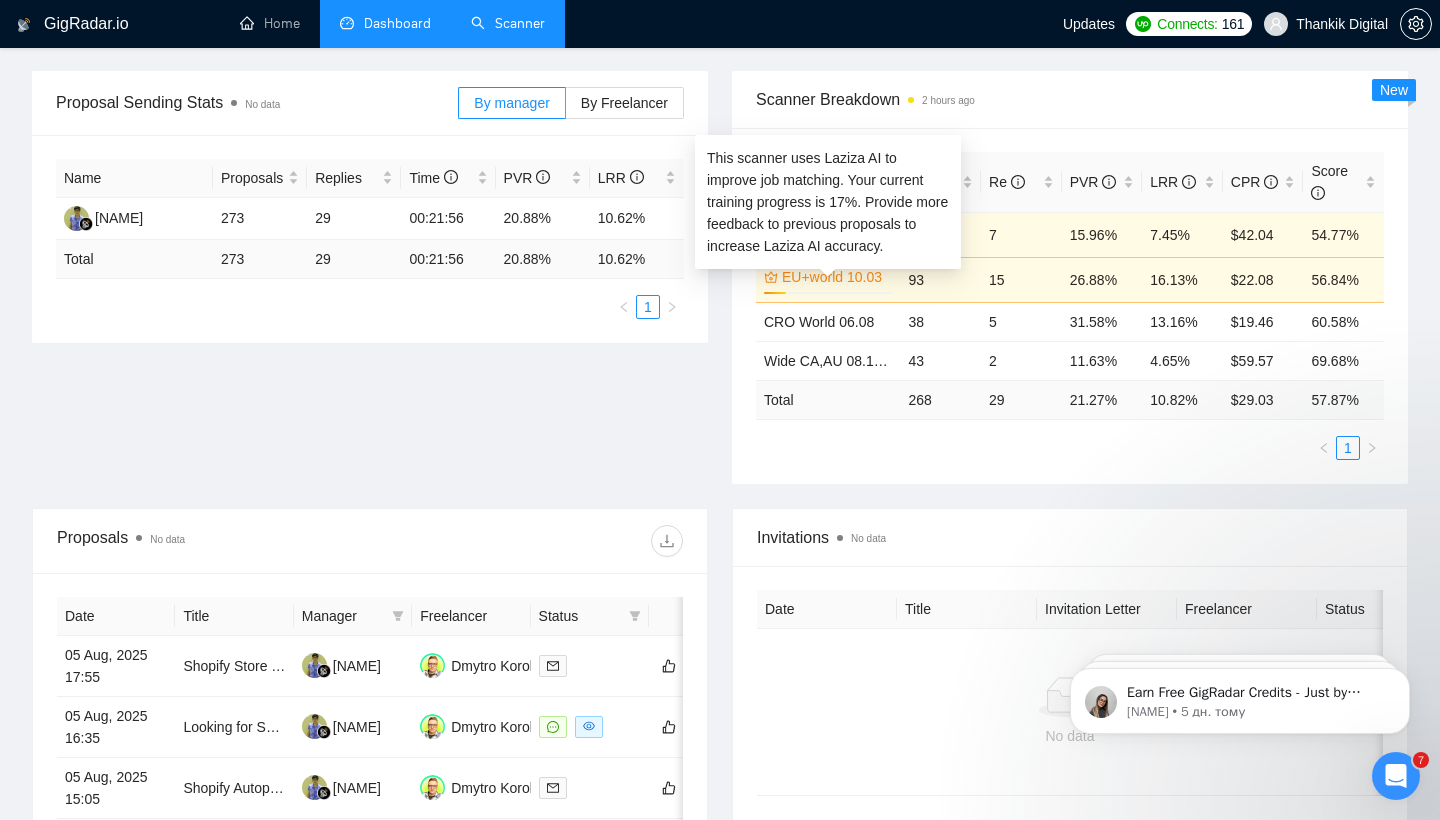 click on "EU+world 10.03" at bounding box center (835, 277) 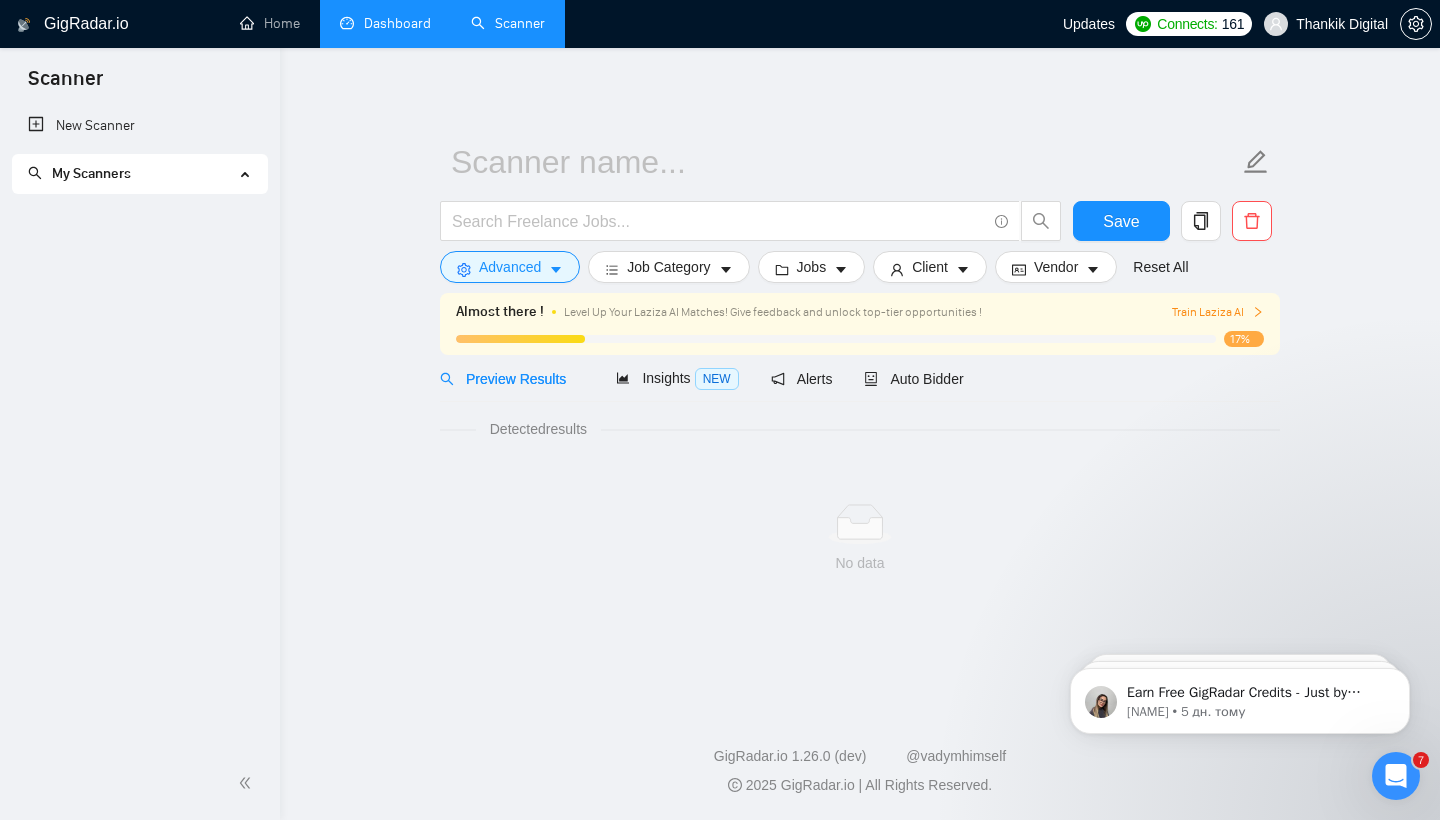 scroll, scrollTop: 0, scrollLeft: 0, axis: both 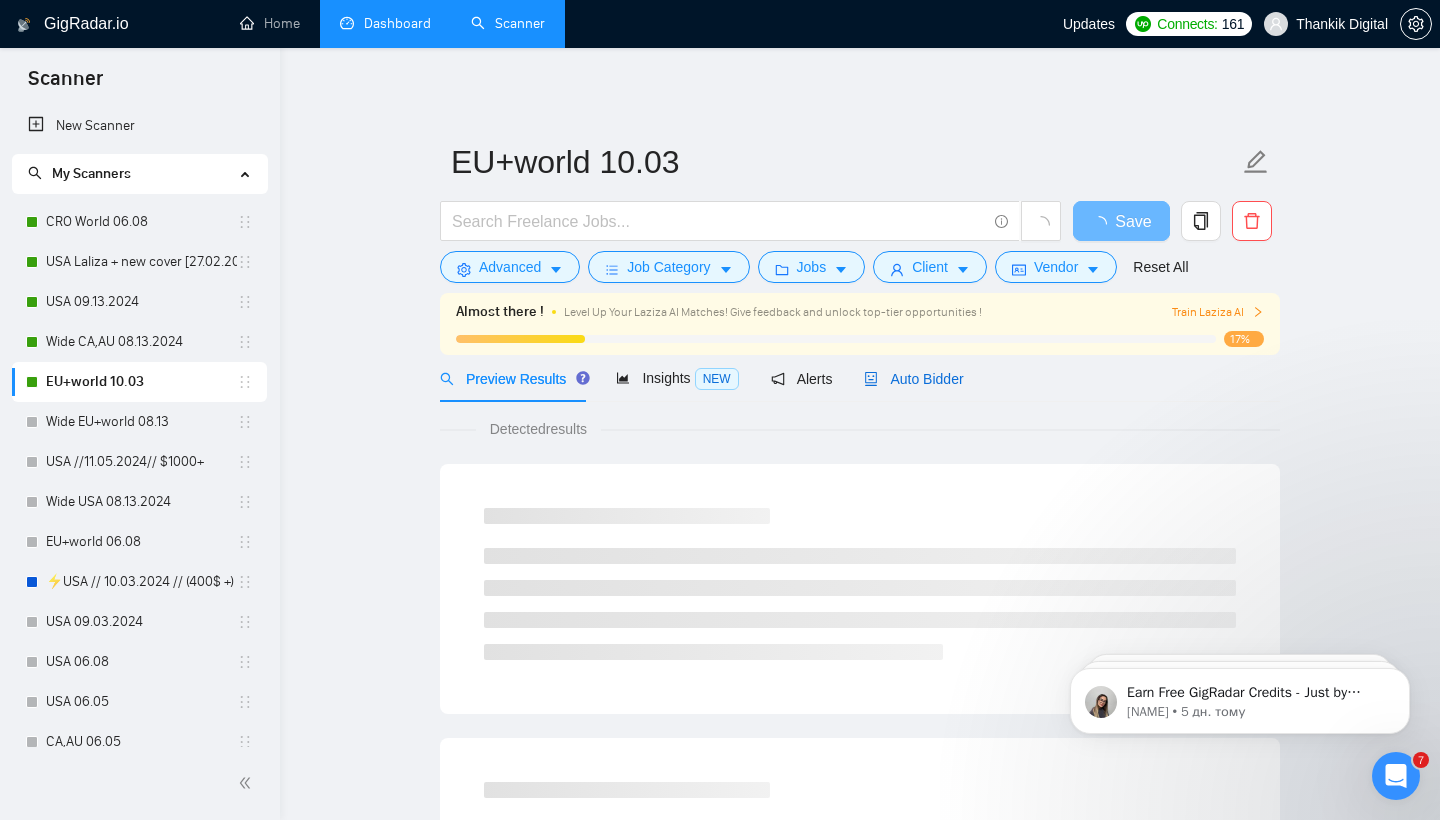 click on "Auto Bidder" at bounding box center [913, 379] 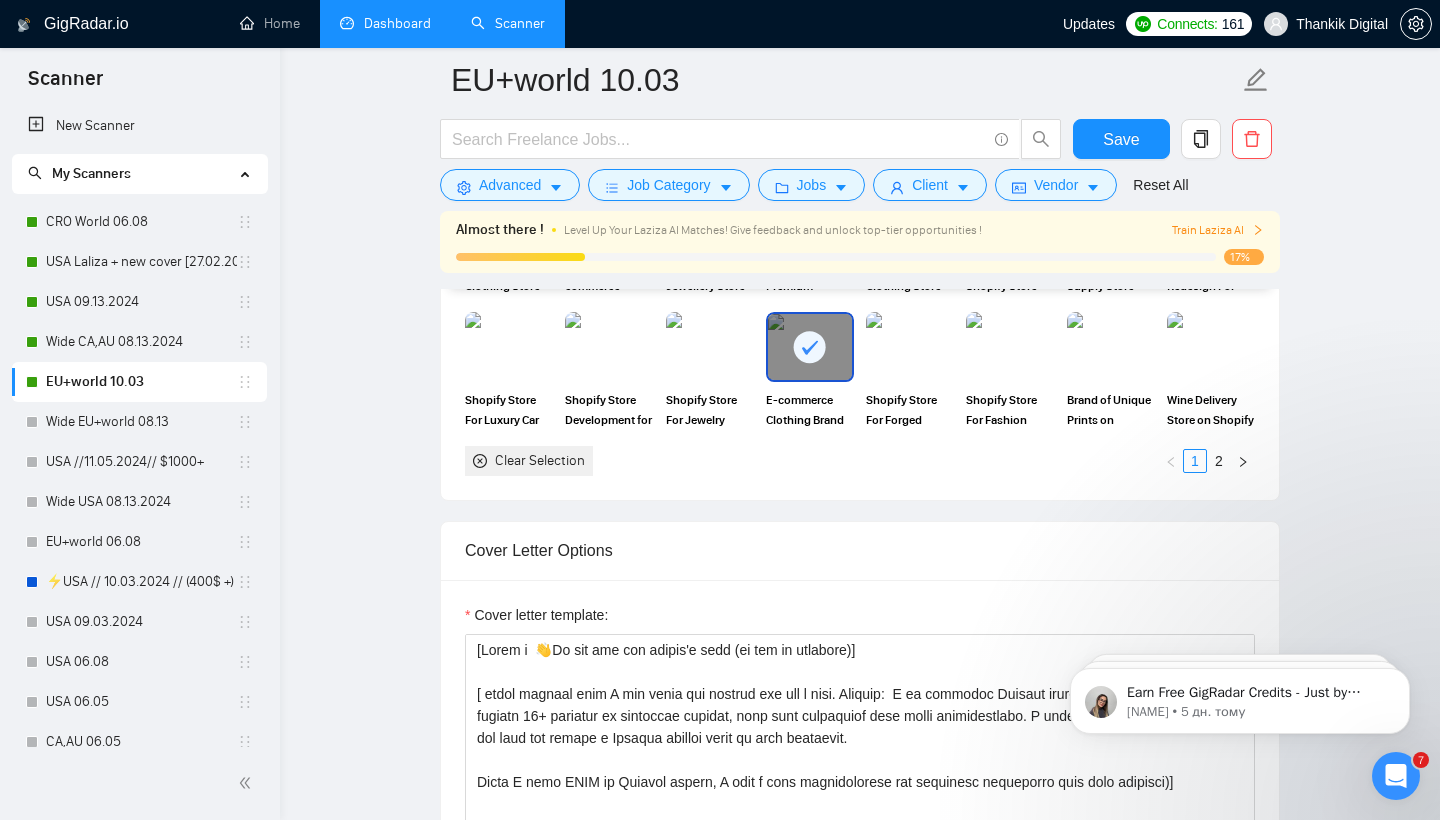 scroll, scrollTop: 2284, scrollLeft: 0, axis: vertical 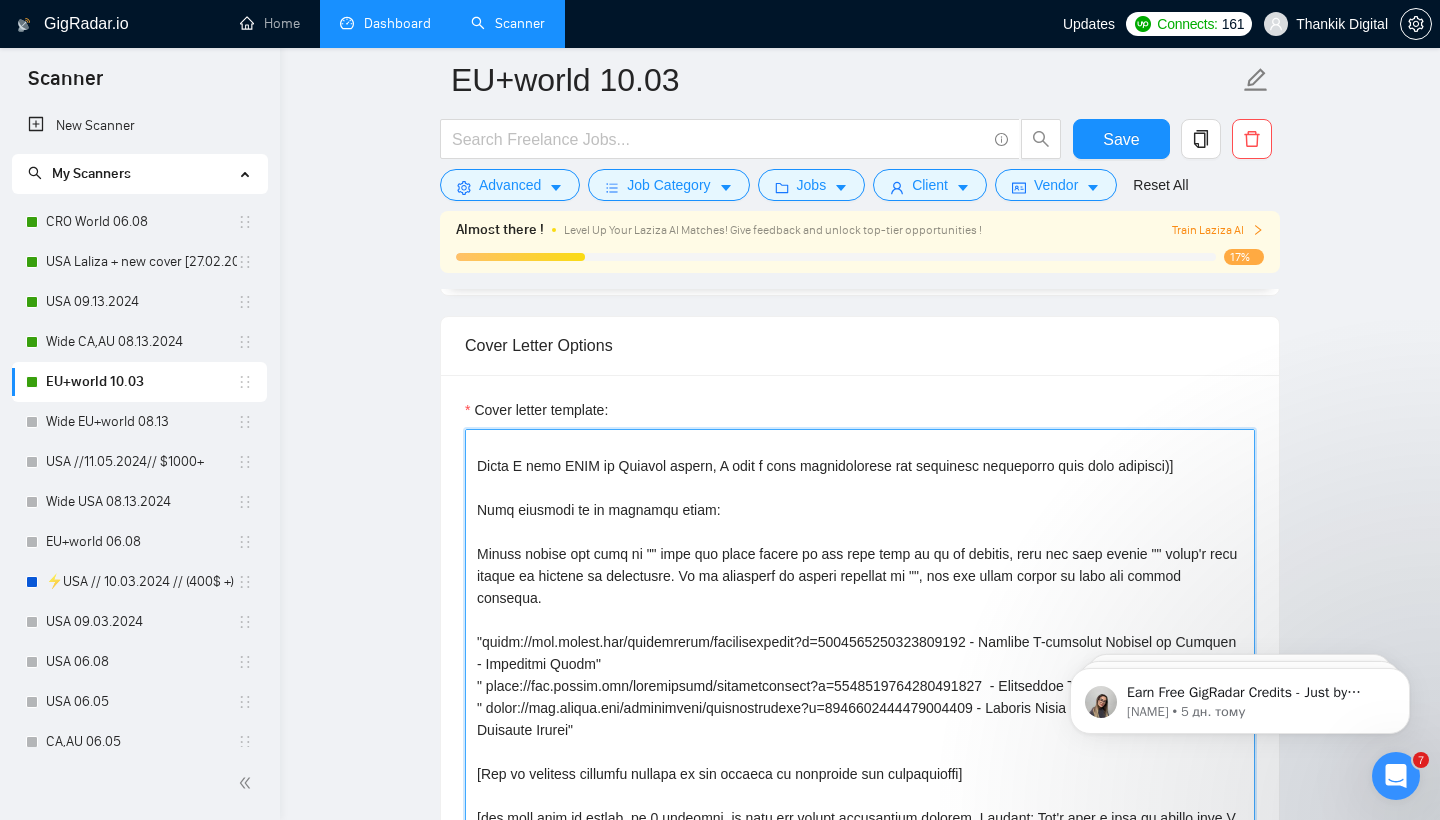 click on "Cover letter template:" at bounding box center (860, 654) 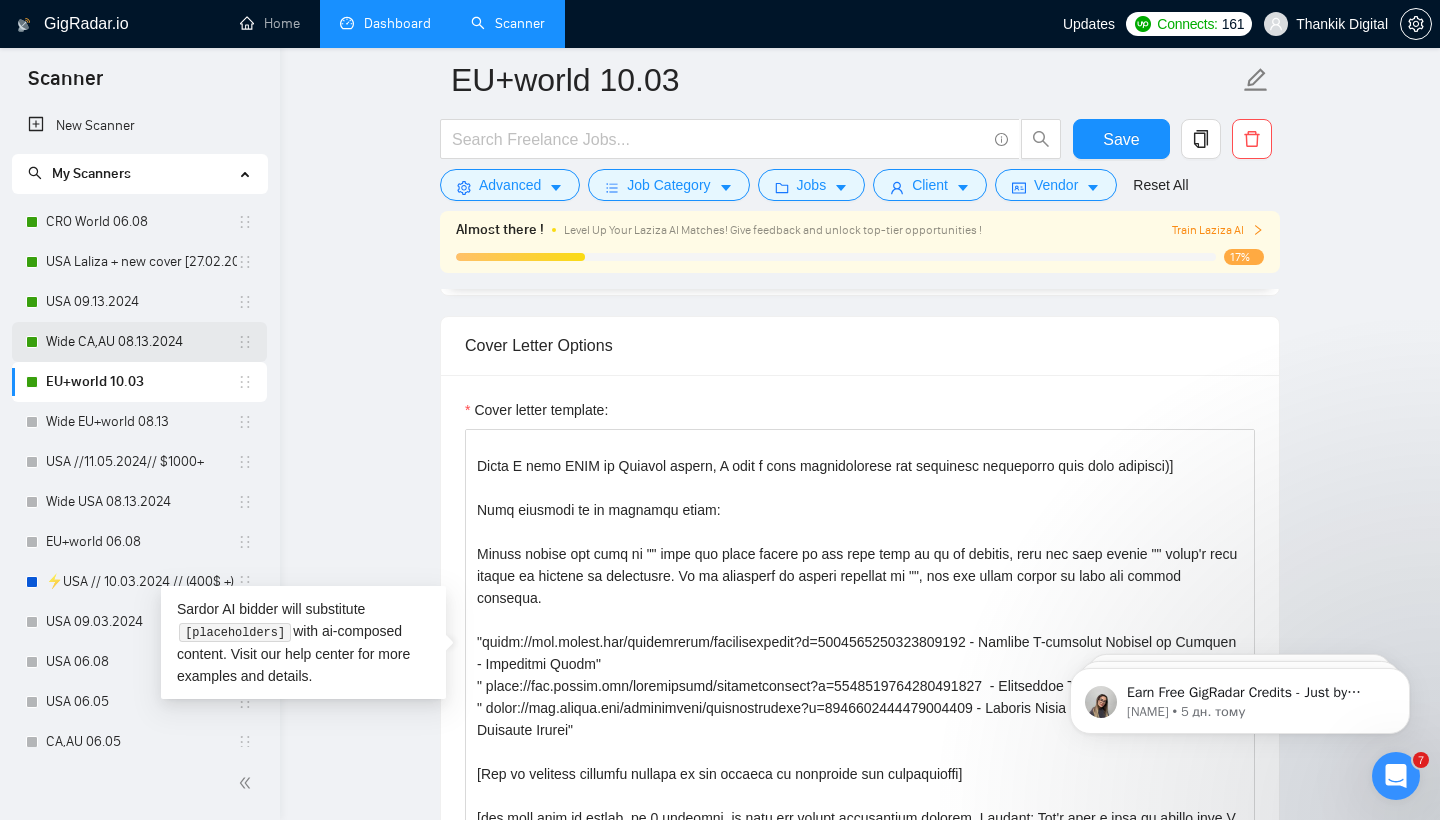 click on "Wide CA,AU 08.13.2024" at bounding box center [141, 342] 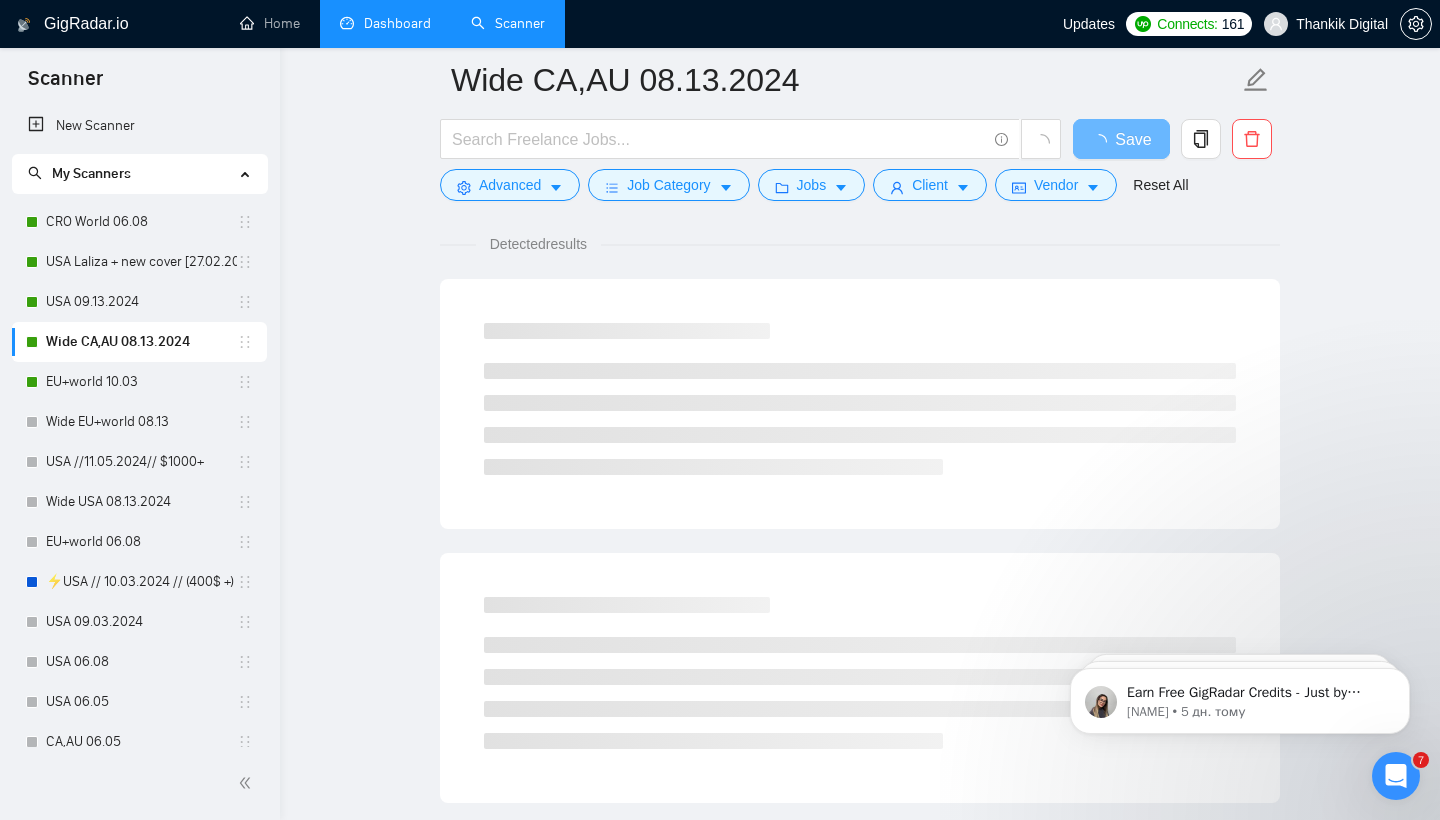 scroll, scrollTop: 143, scrollLeft: 0, axis: vertical 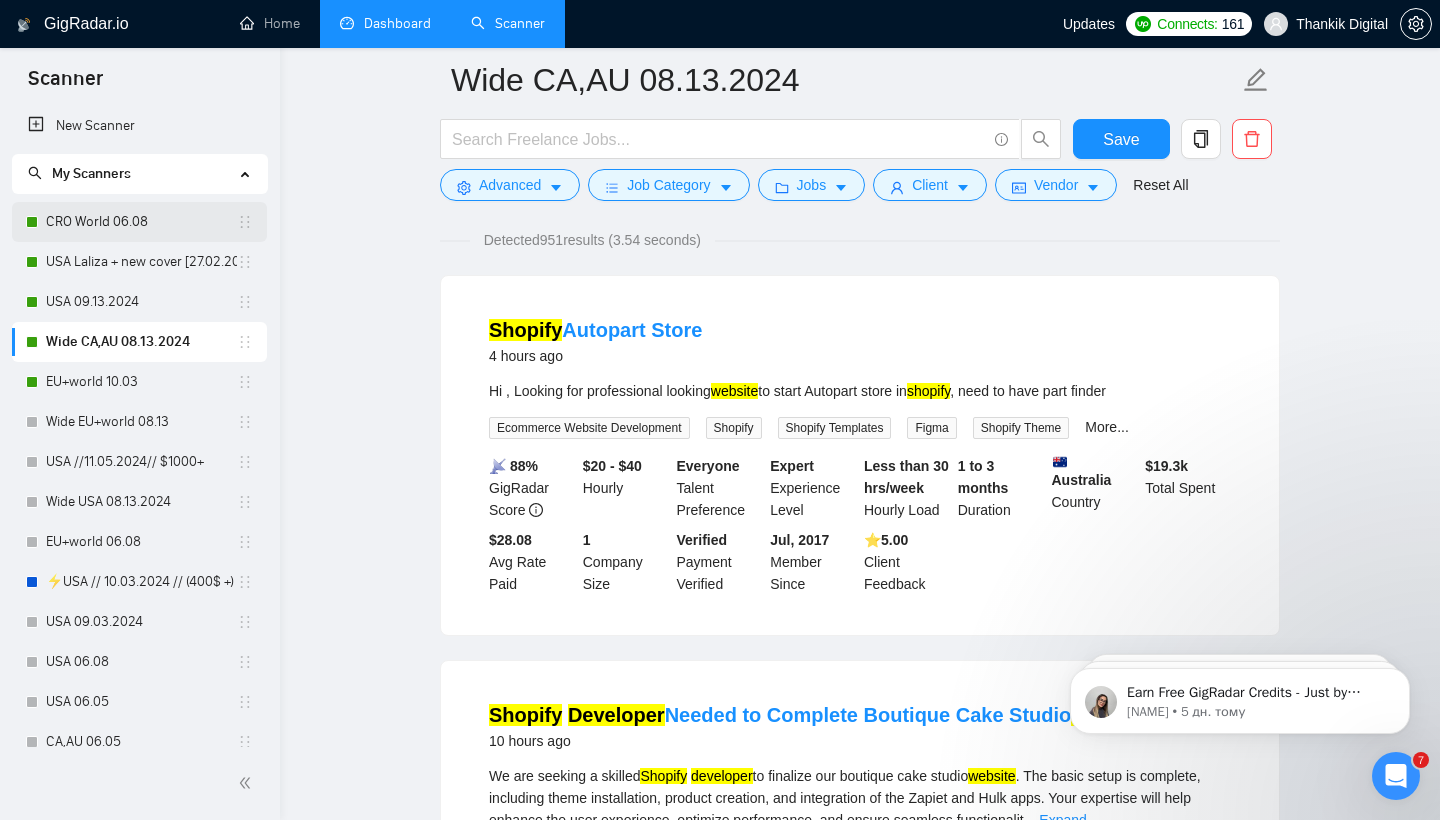 click on "CRO World 06.08" at bounding box center [141, 222] 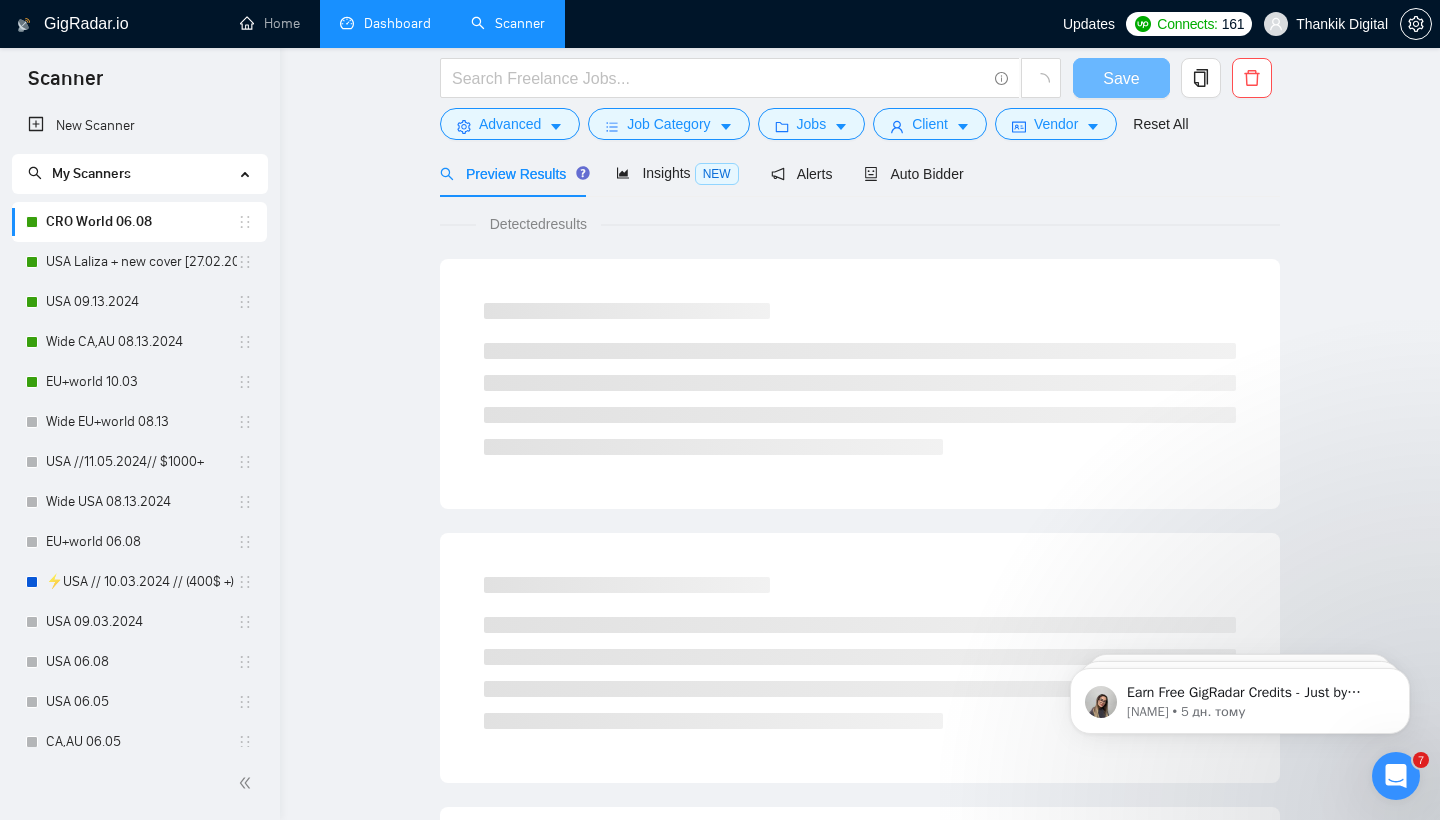 scroll, scrollTop: 0, scrollLeft: 0, axis: both 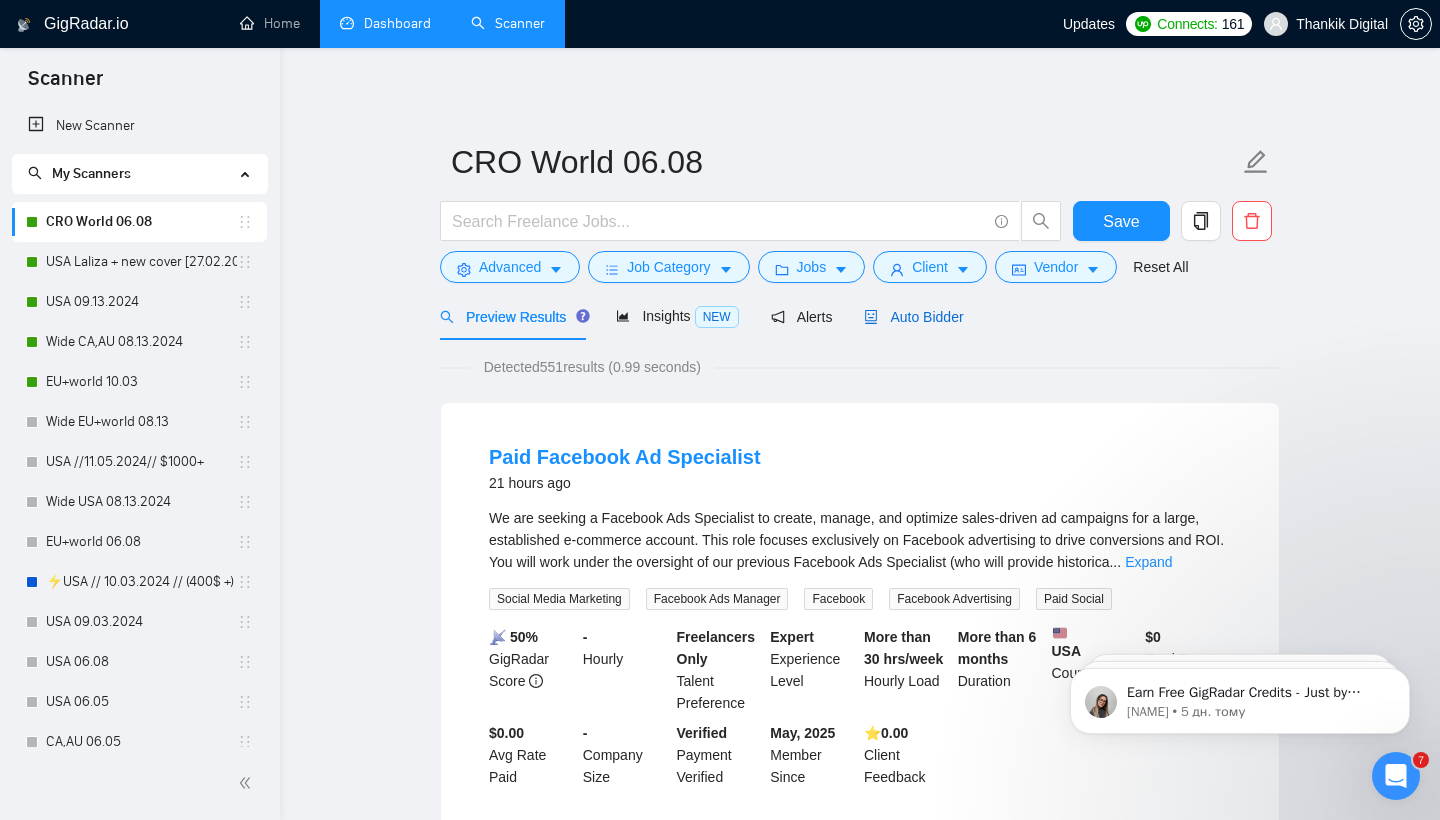 click on "Auto Bidder" at bounding box center (913, 317) 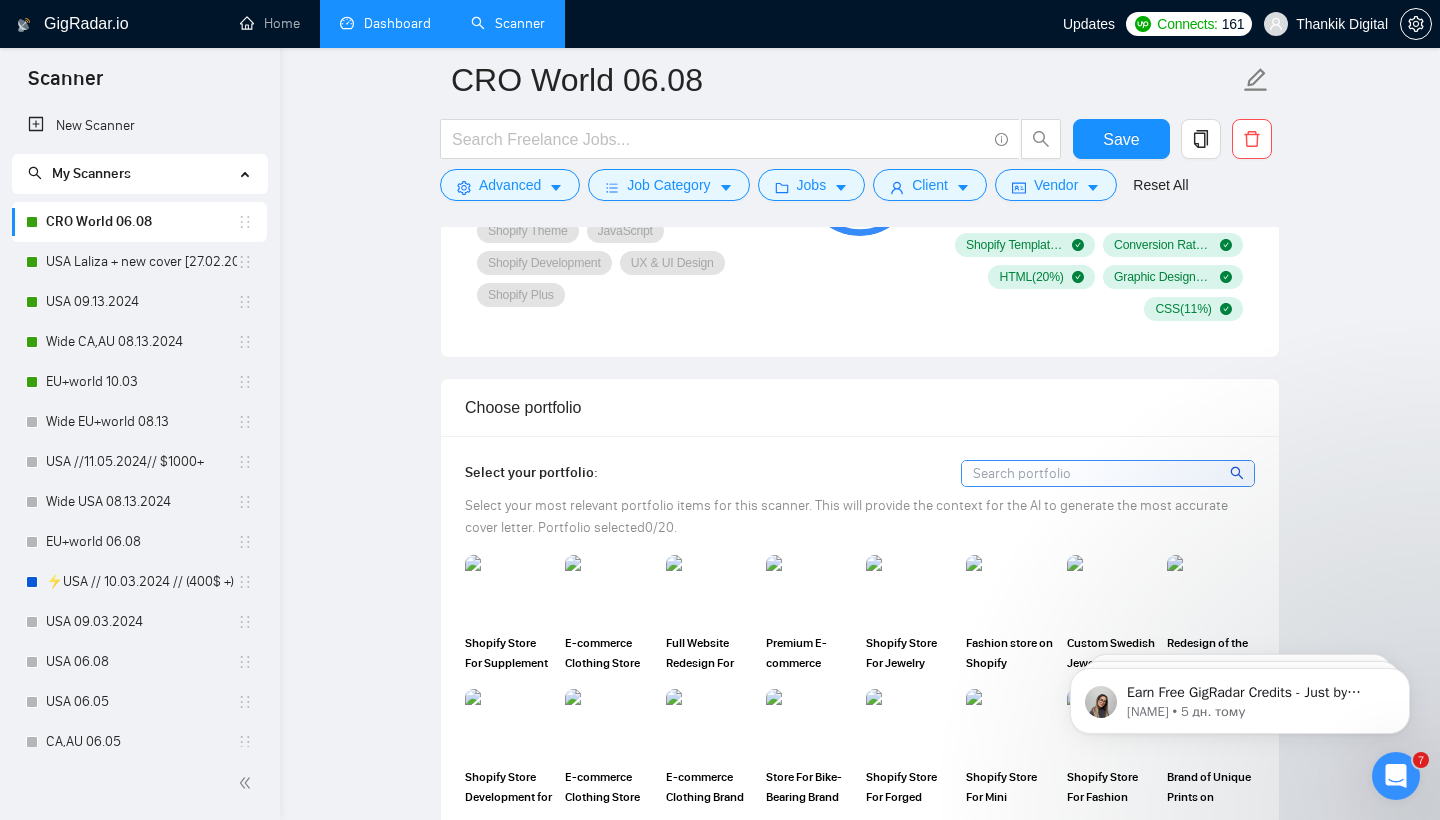 scroll, scrollTop: 2403, scrollLeft: 0, axis: vertical 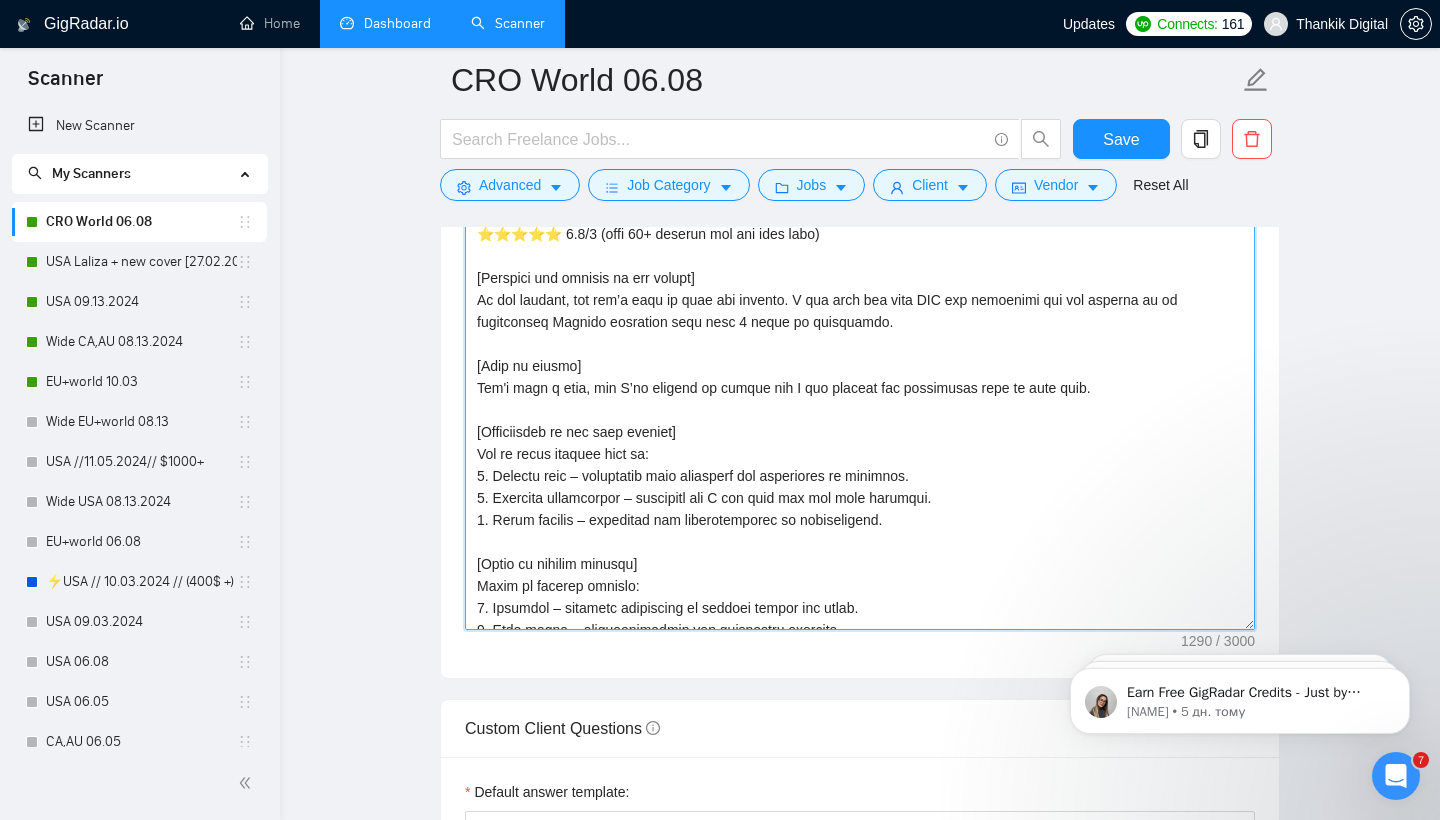 click on "Cover letter template:" at bounding box center (860, 405) 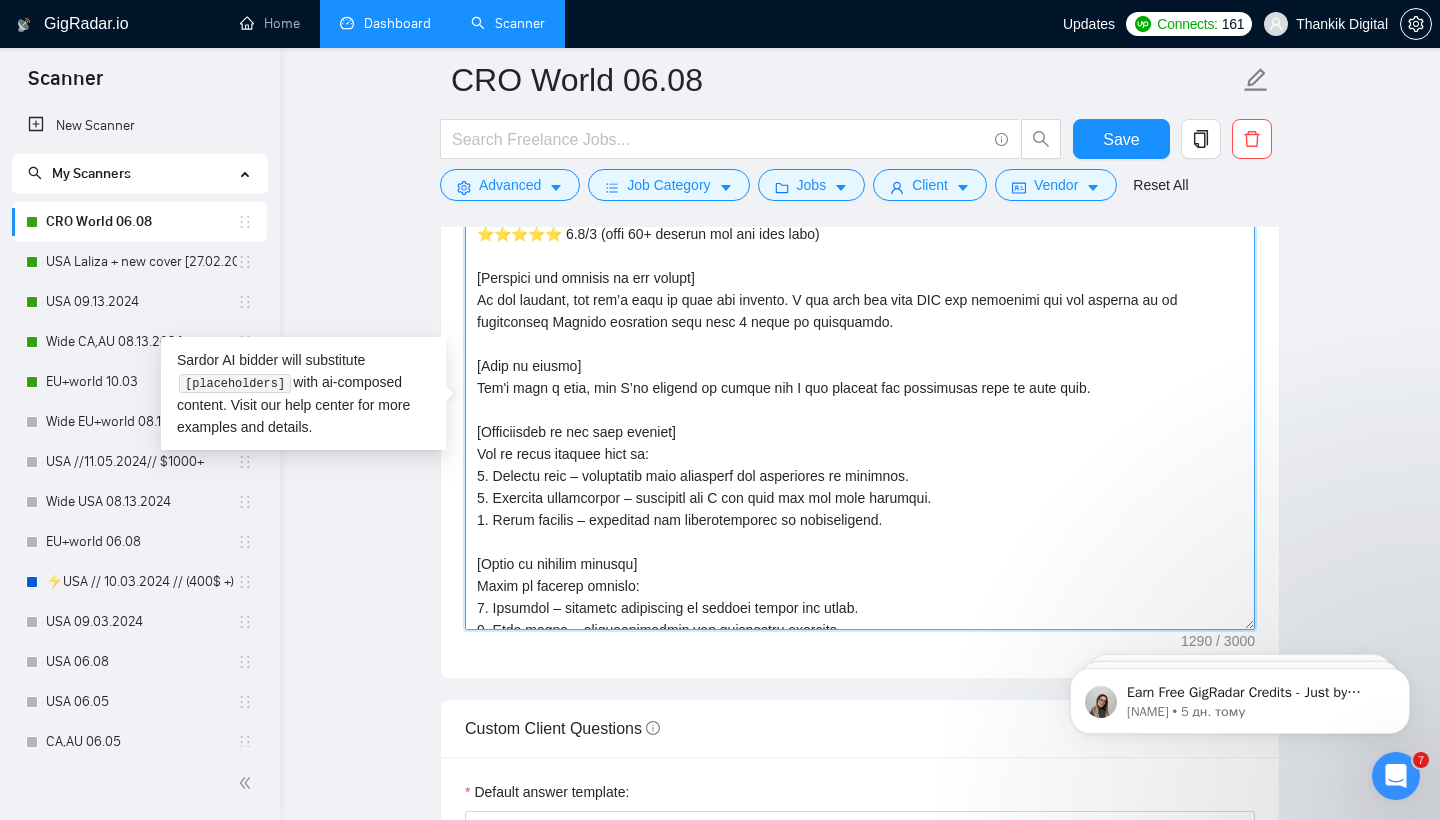click on "Cover letter template:" at bounding box center [860, 405] 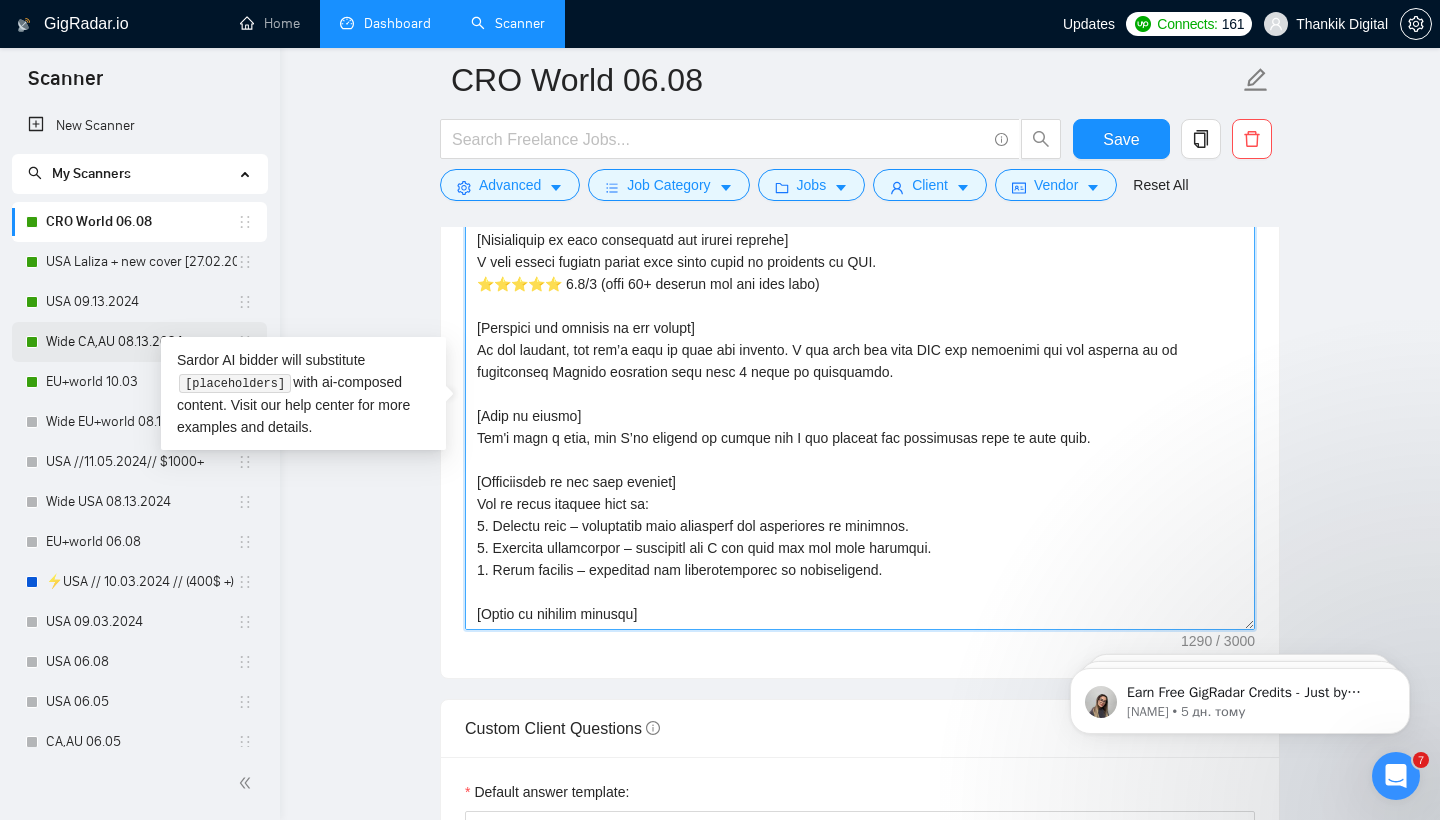 scroll, scrollTop: 0, scrollLeft: 0, axis: both 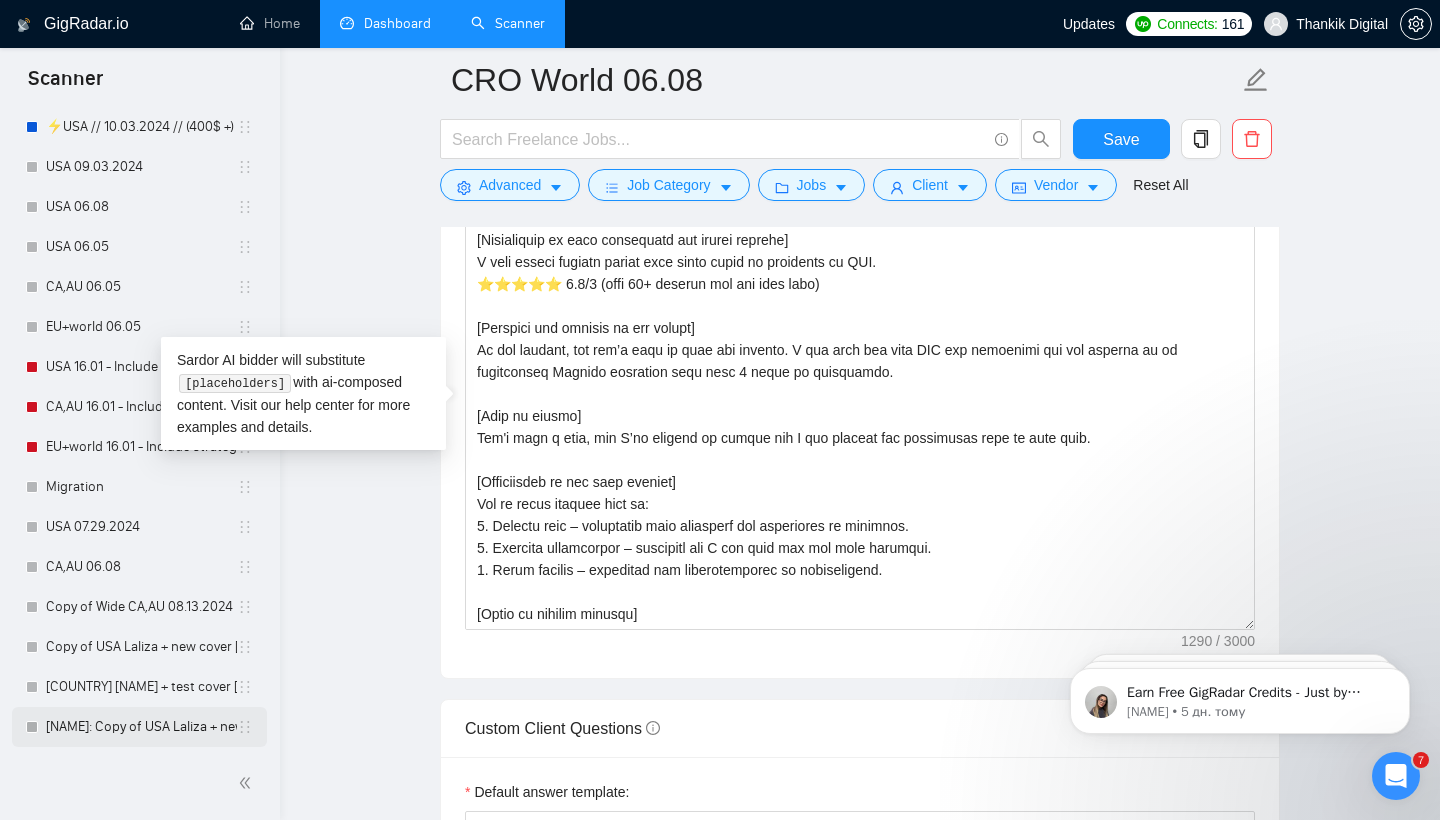 click on "[NAME]: Copy of USA Laliza + new cover [27.02.2025]" at bounding box center [141, 727] 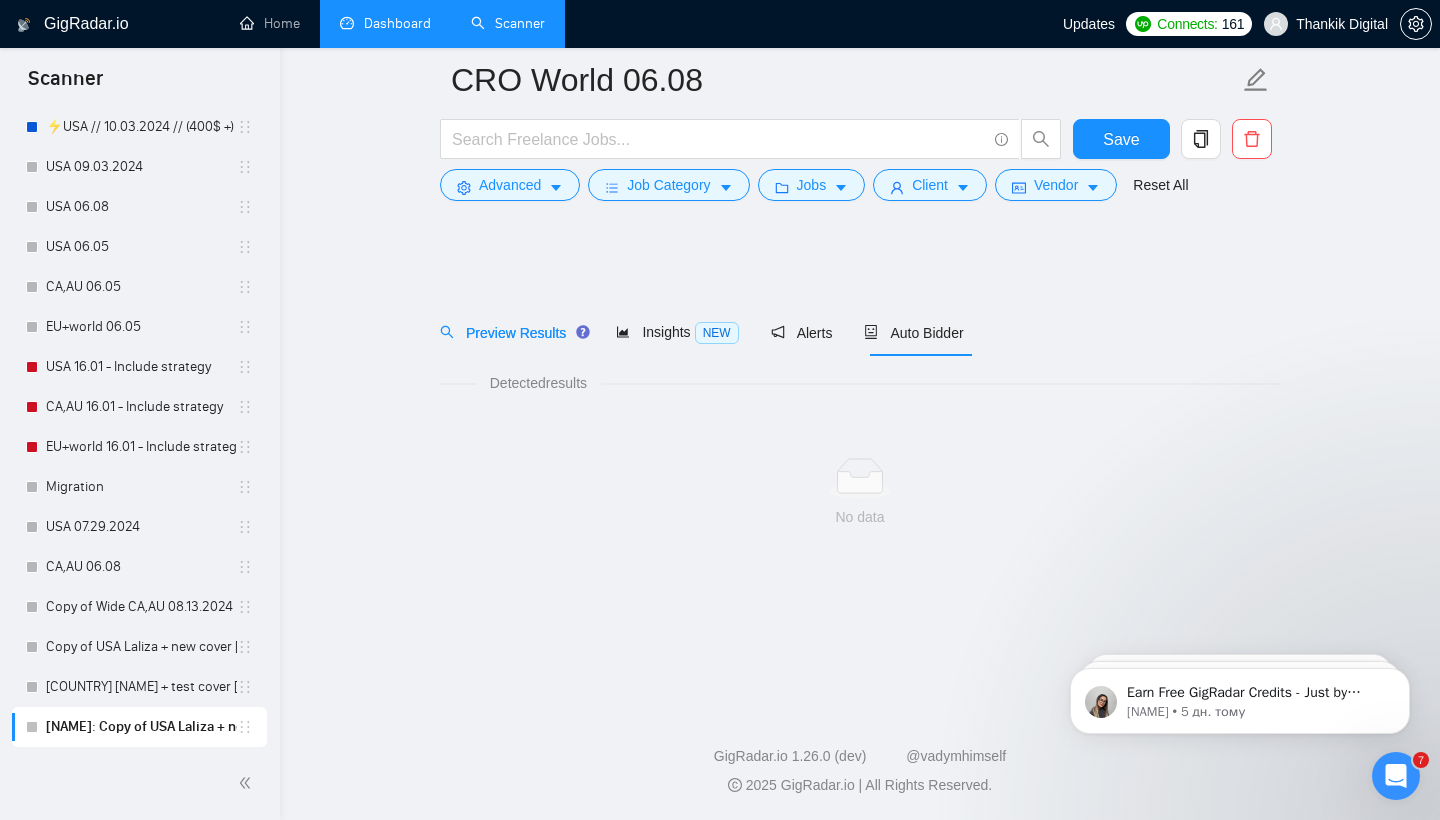 scroll, scrollTop: 0, scrollLeft: 0, axis: both 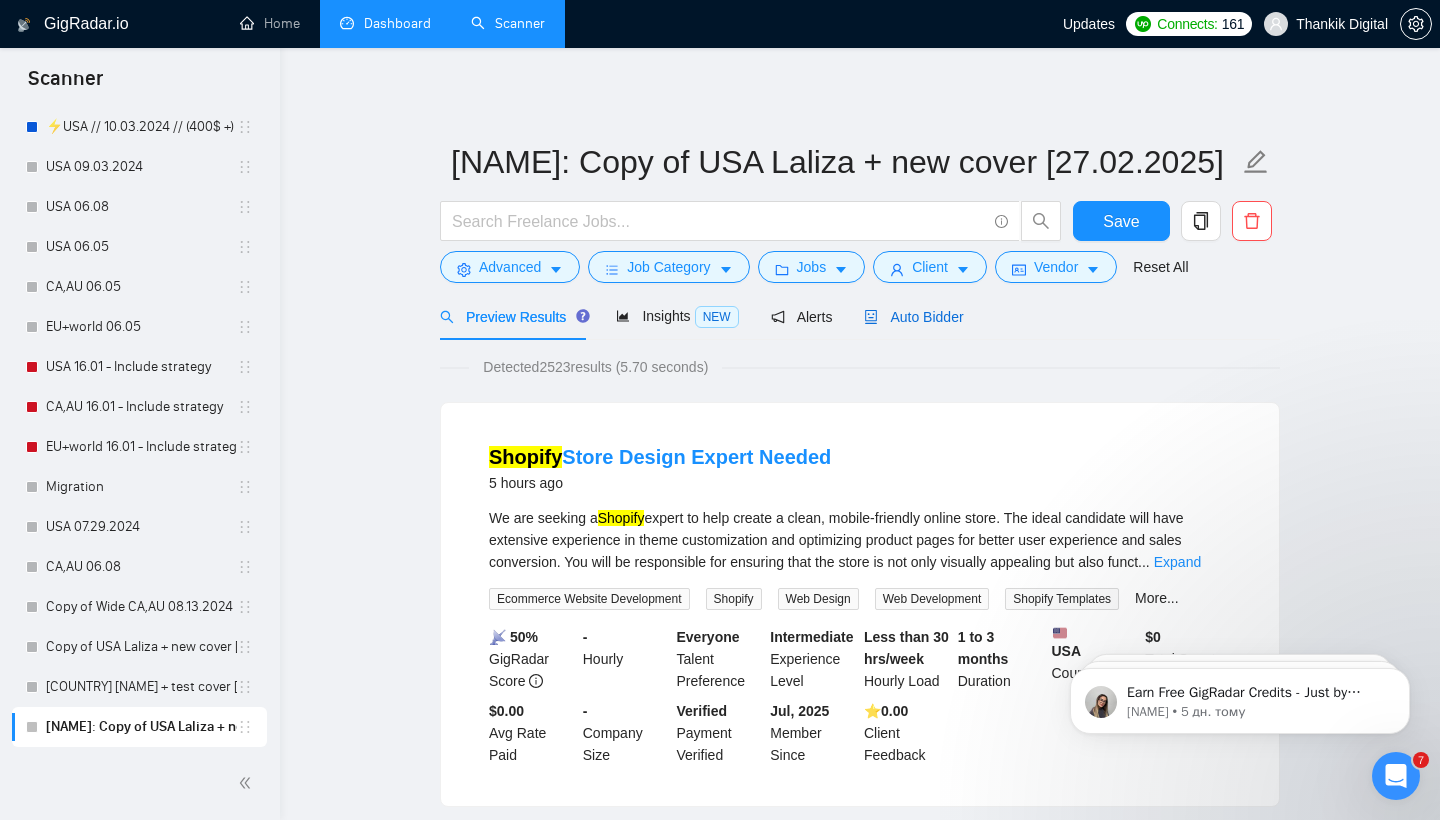 click on "Auto Bidder" at bounding box center (913, 317) 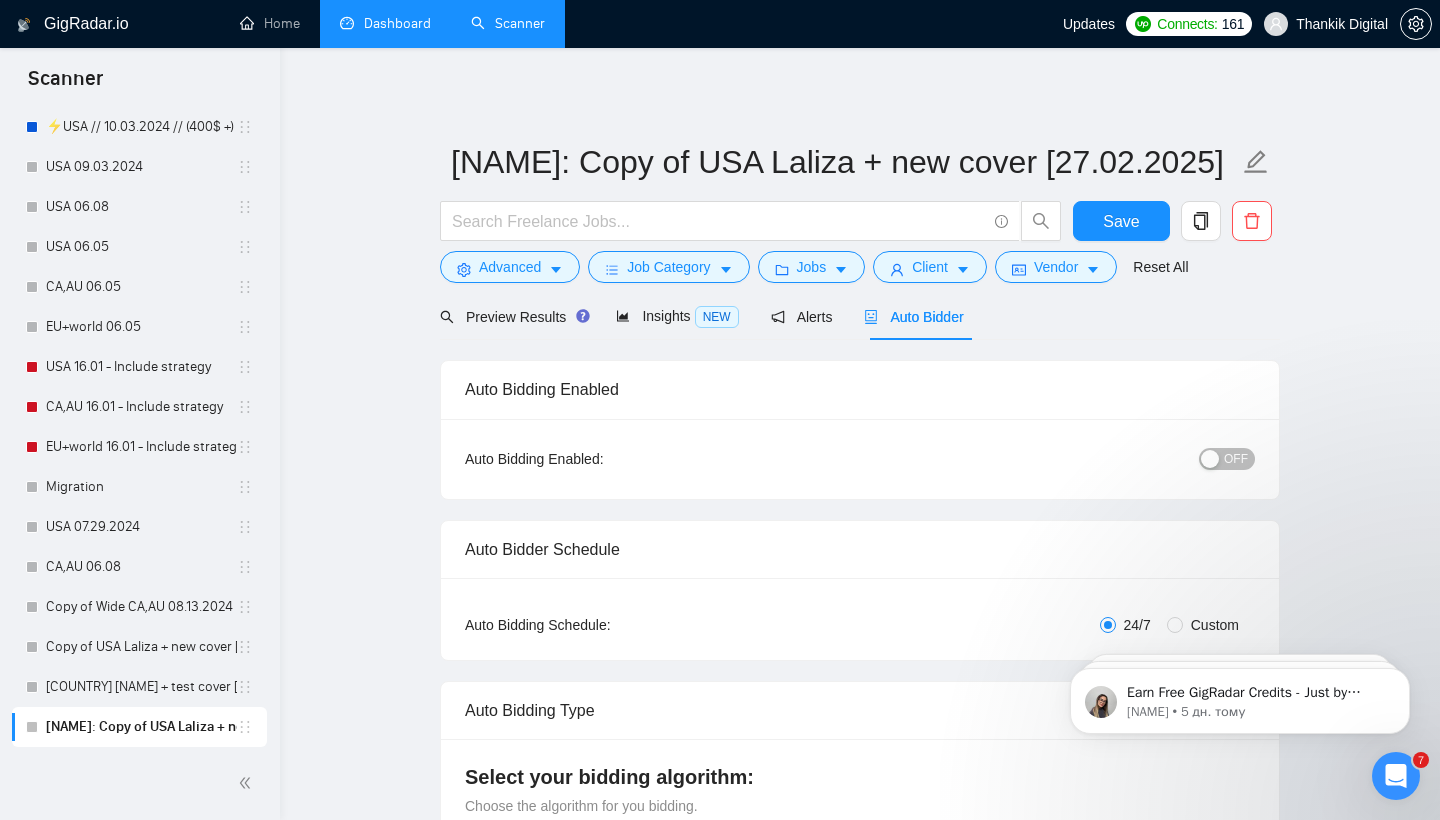 type 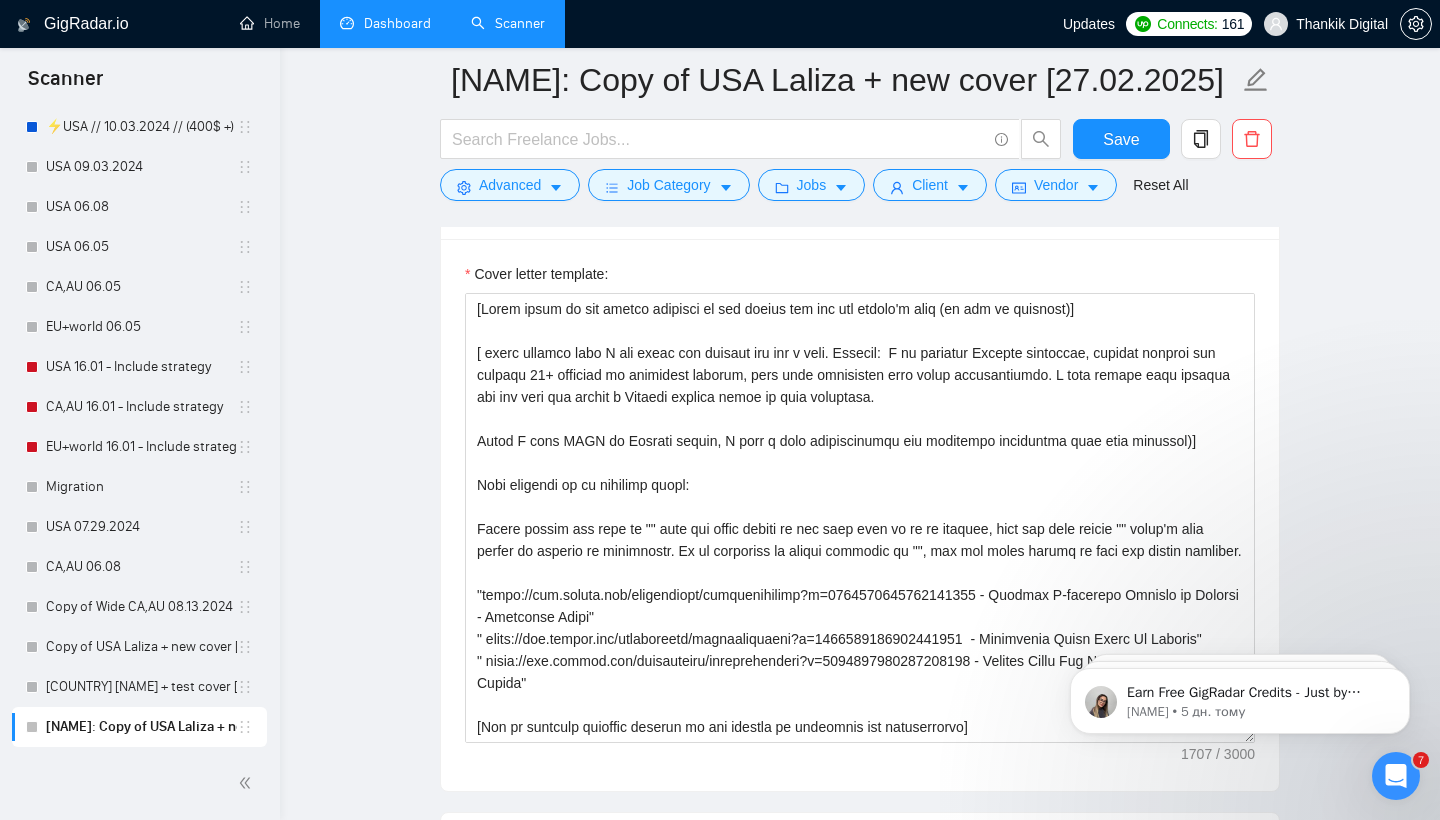 scroll, scrollTop: 2364, scrollLeft: 0, axis: vertical 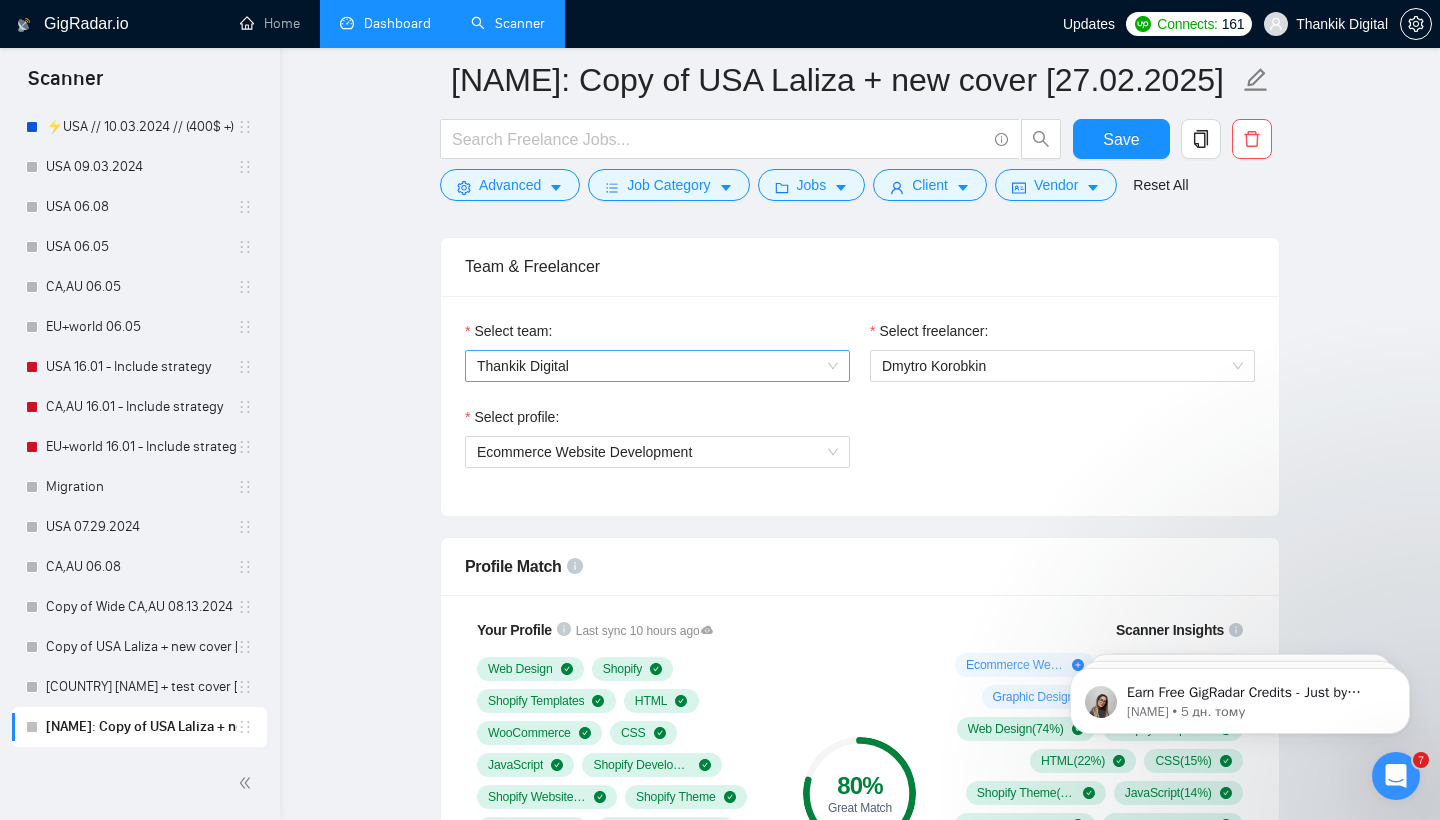 click on "Thankik Digital" at bounding box center (657, 366) 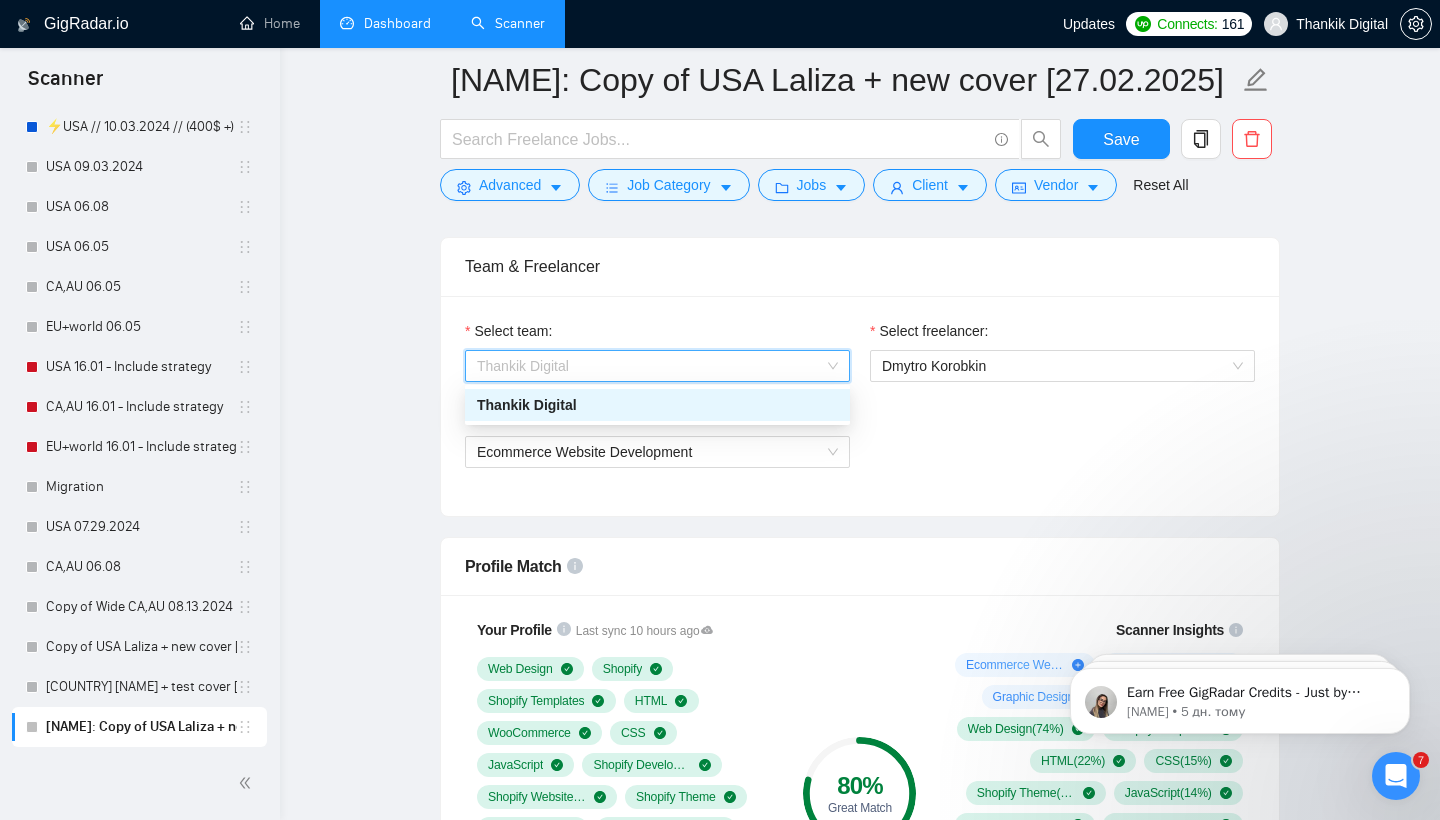 click on "Thankik Digital" at bounding box center [657, 366] 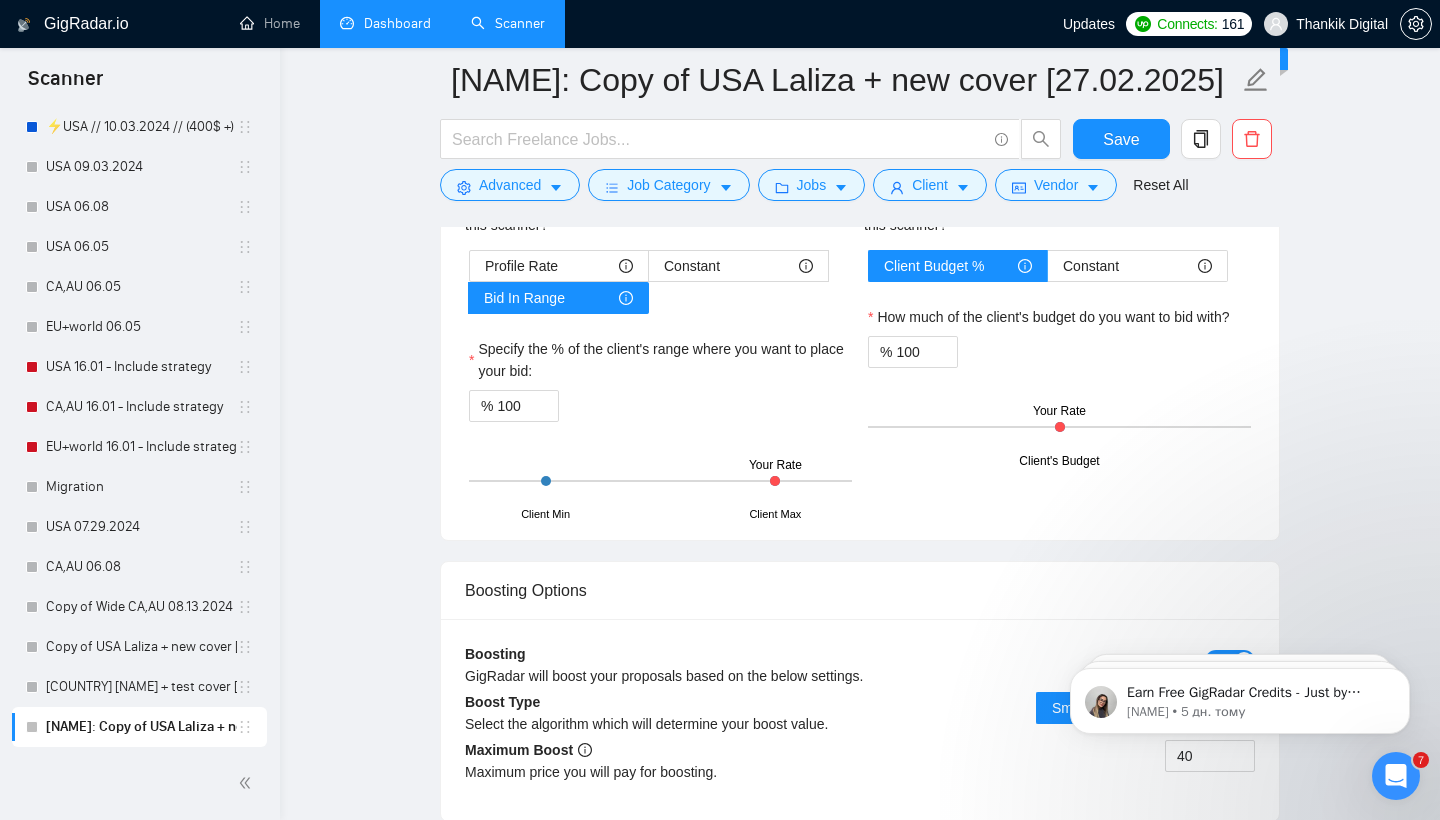 scroll, scrollTop: 2547, scrollLeft: 0, axis: vertical 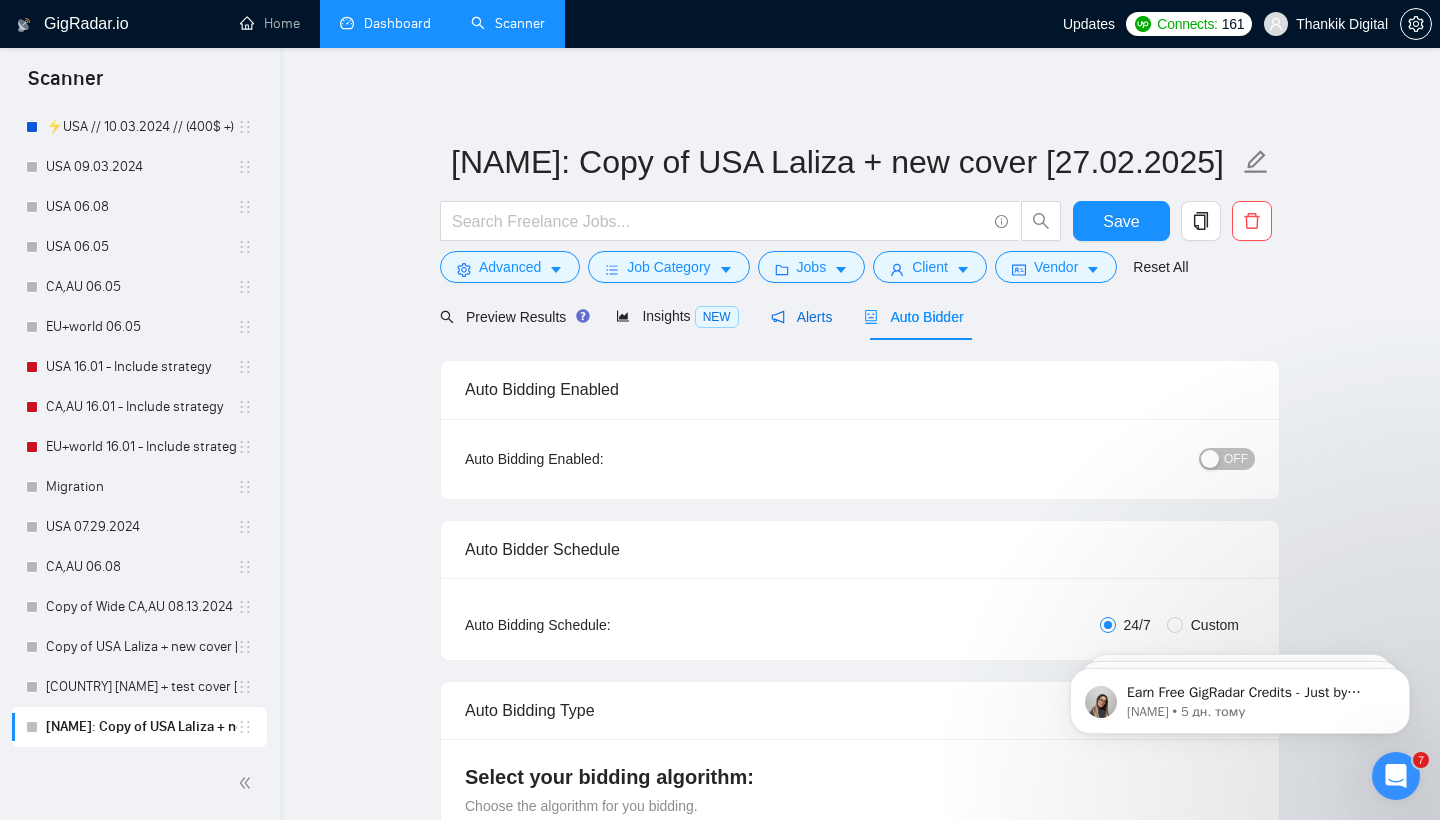 click on "Alerts" at bounding box center [802, 317] 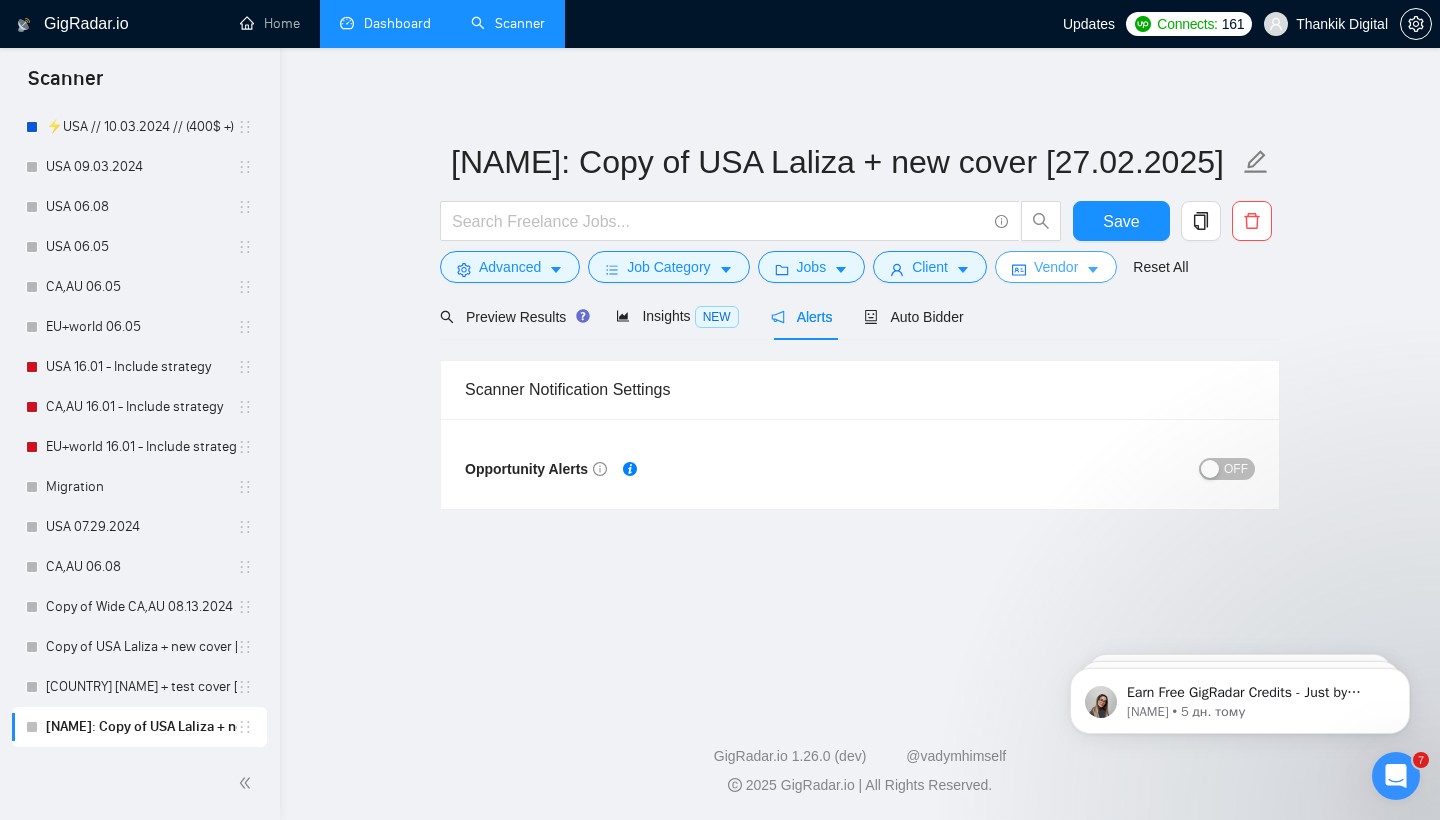 click on "Vendor" at bounding box center (1056, 267) 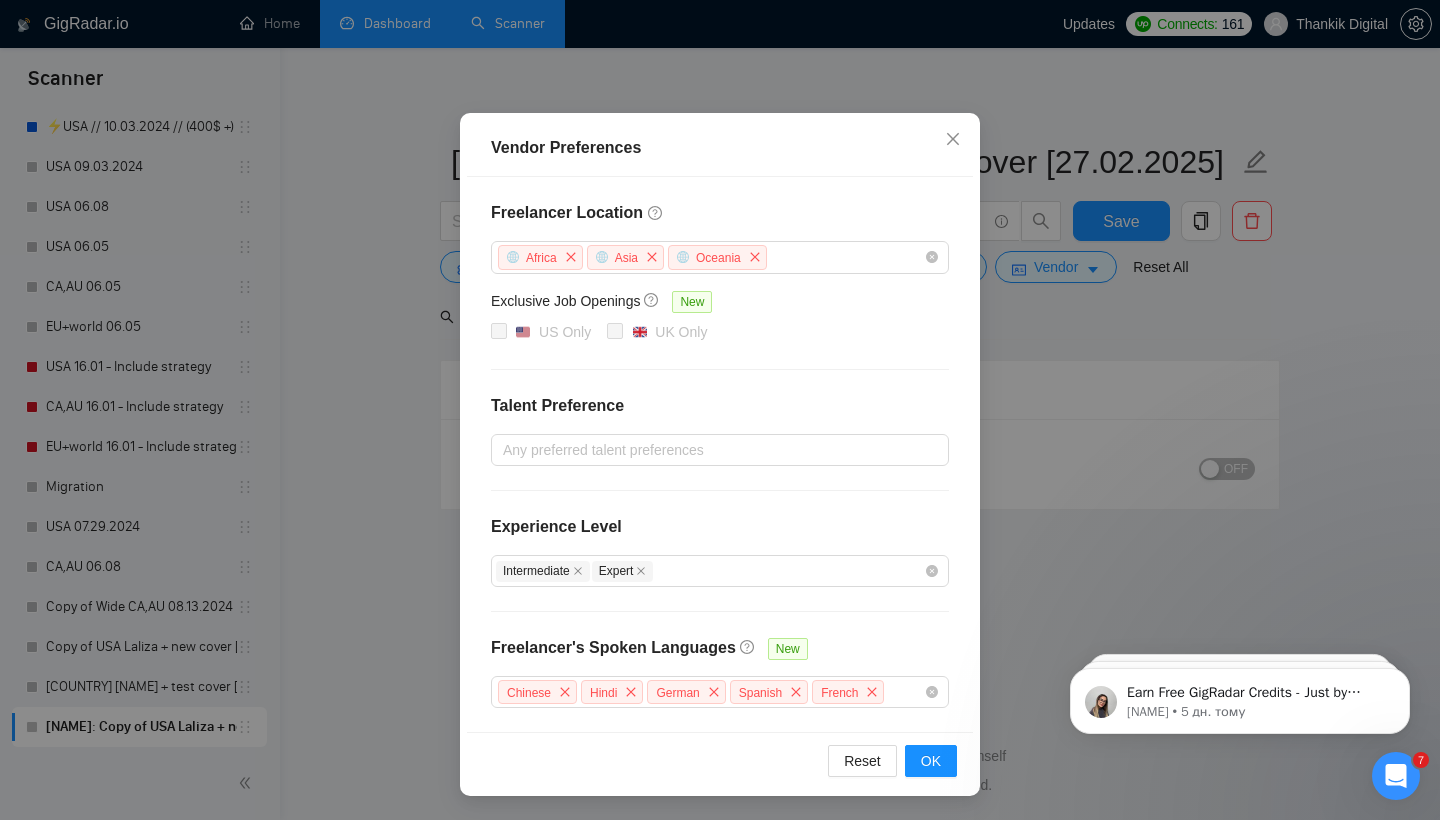 scroll, scrollTop: 106, scrollLeft: 0, axis: vertical 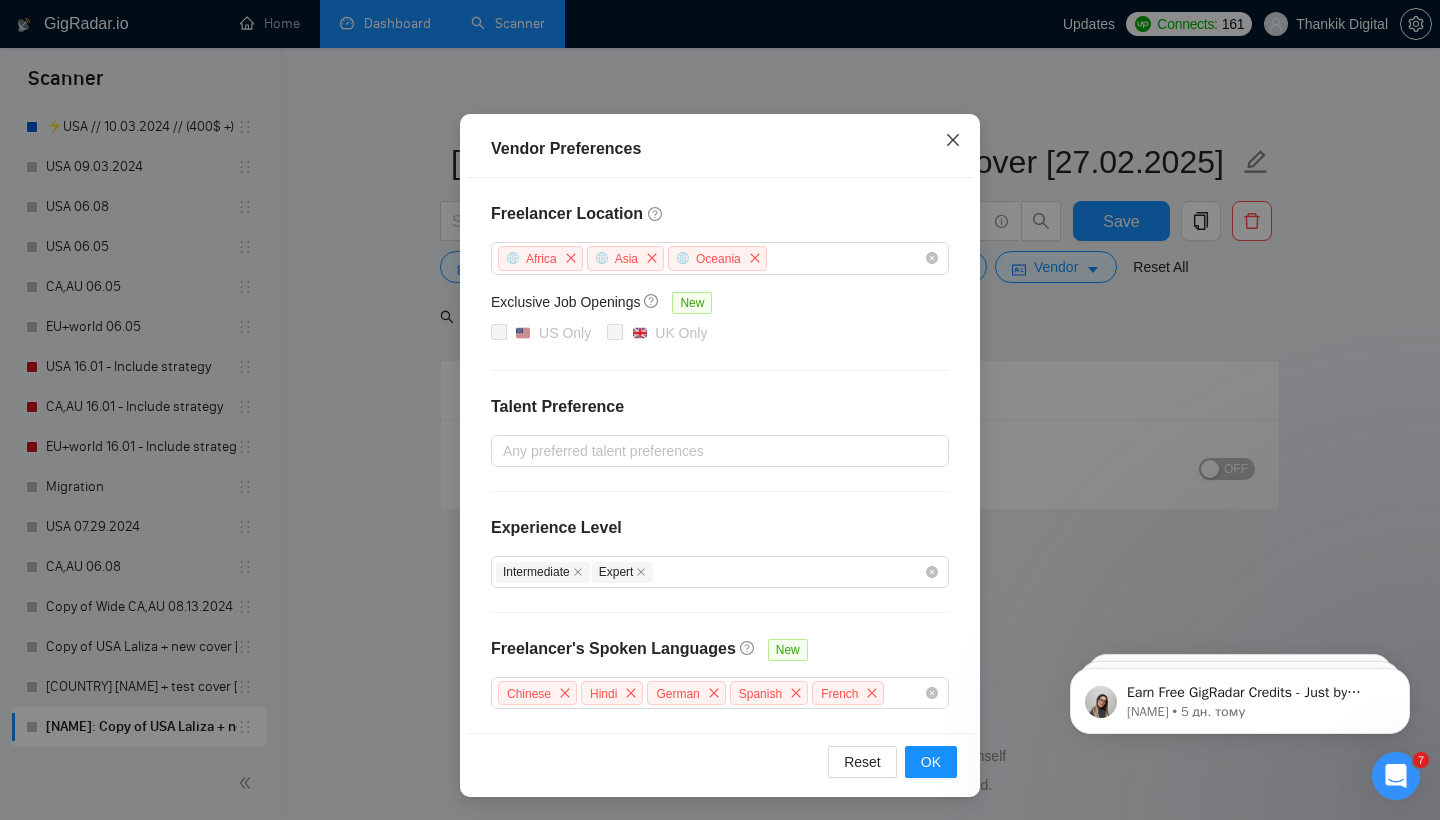 click 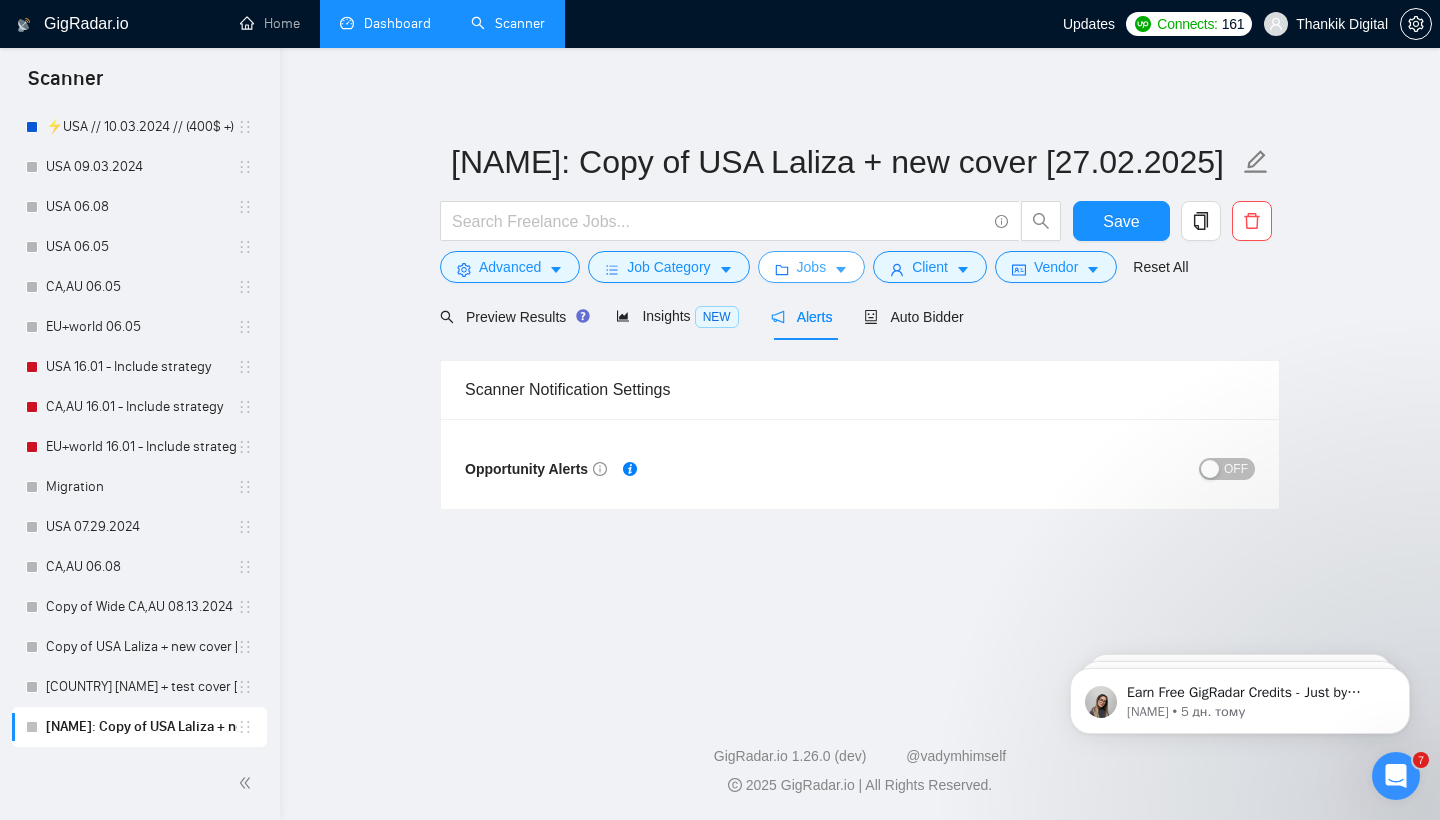 click 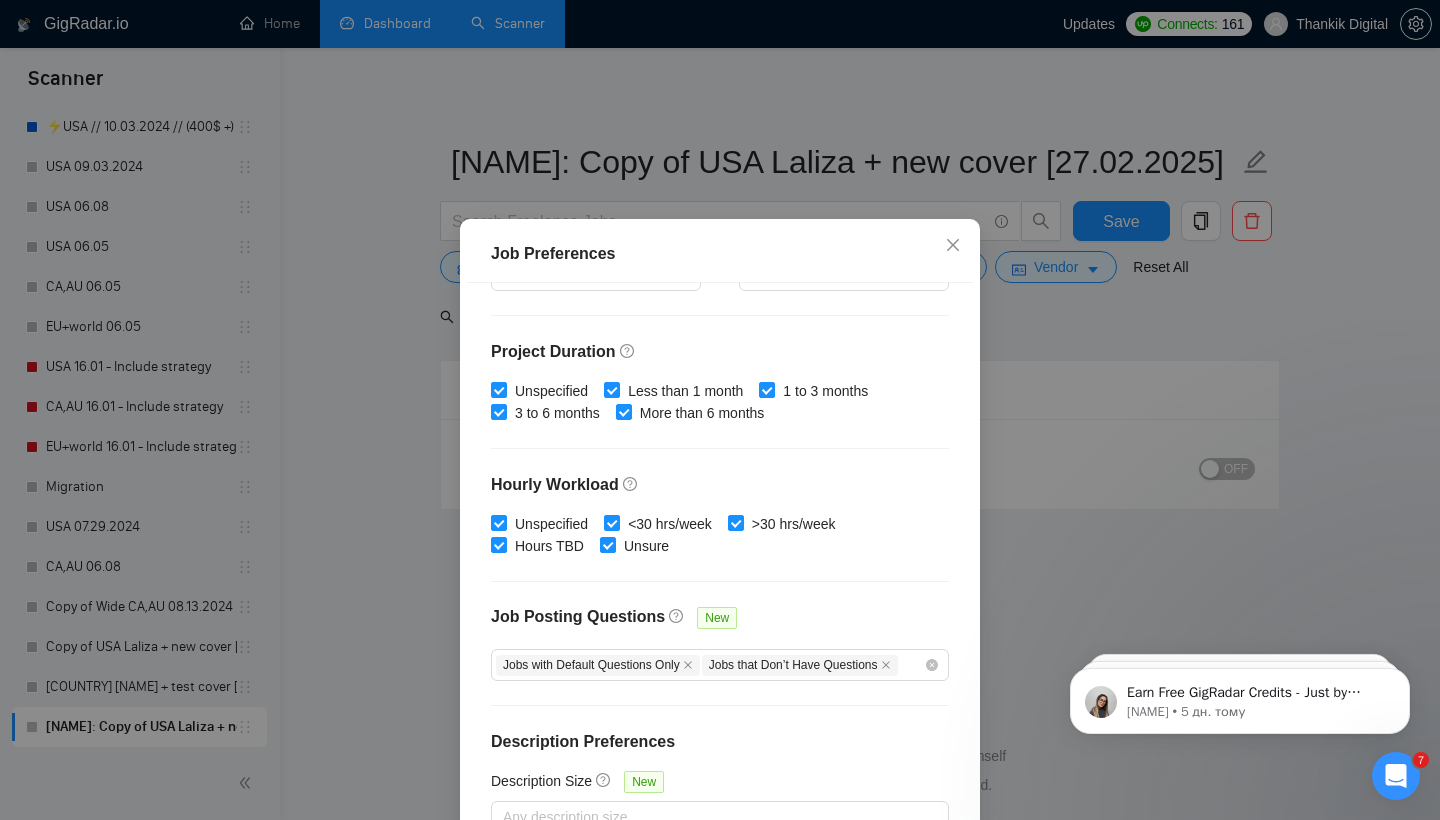 scroll, scrollTop: 554, scrollLeft: 0, axis: vertical 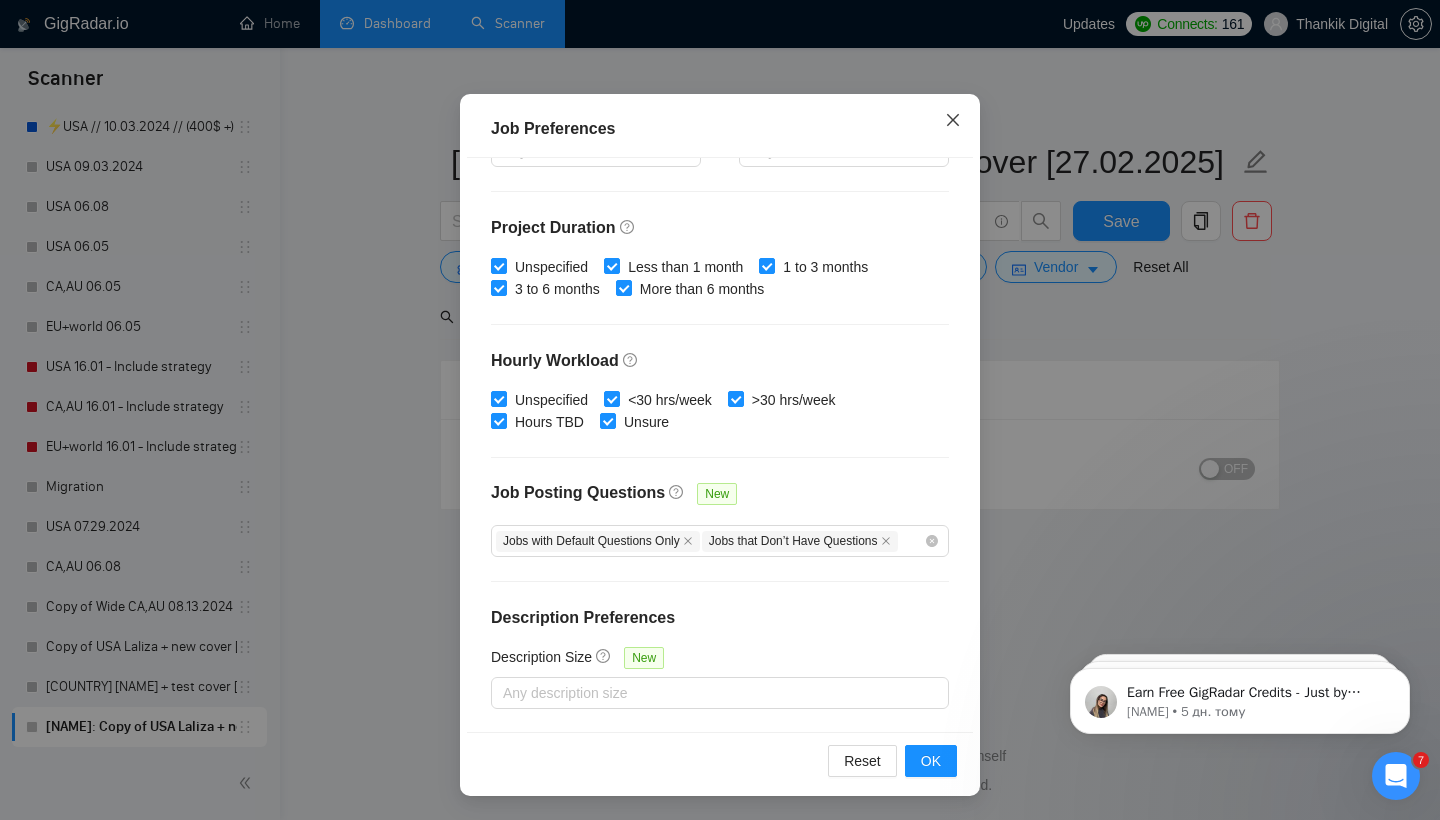 click 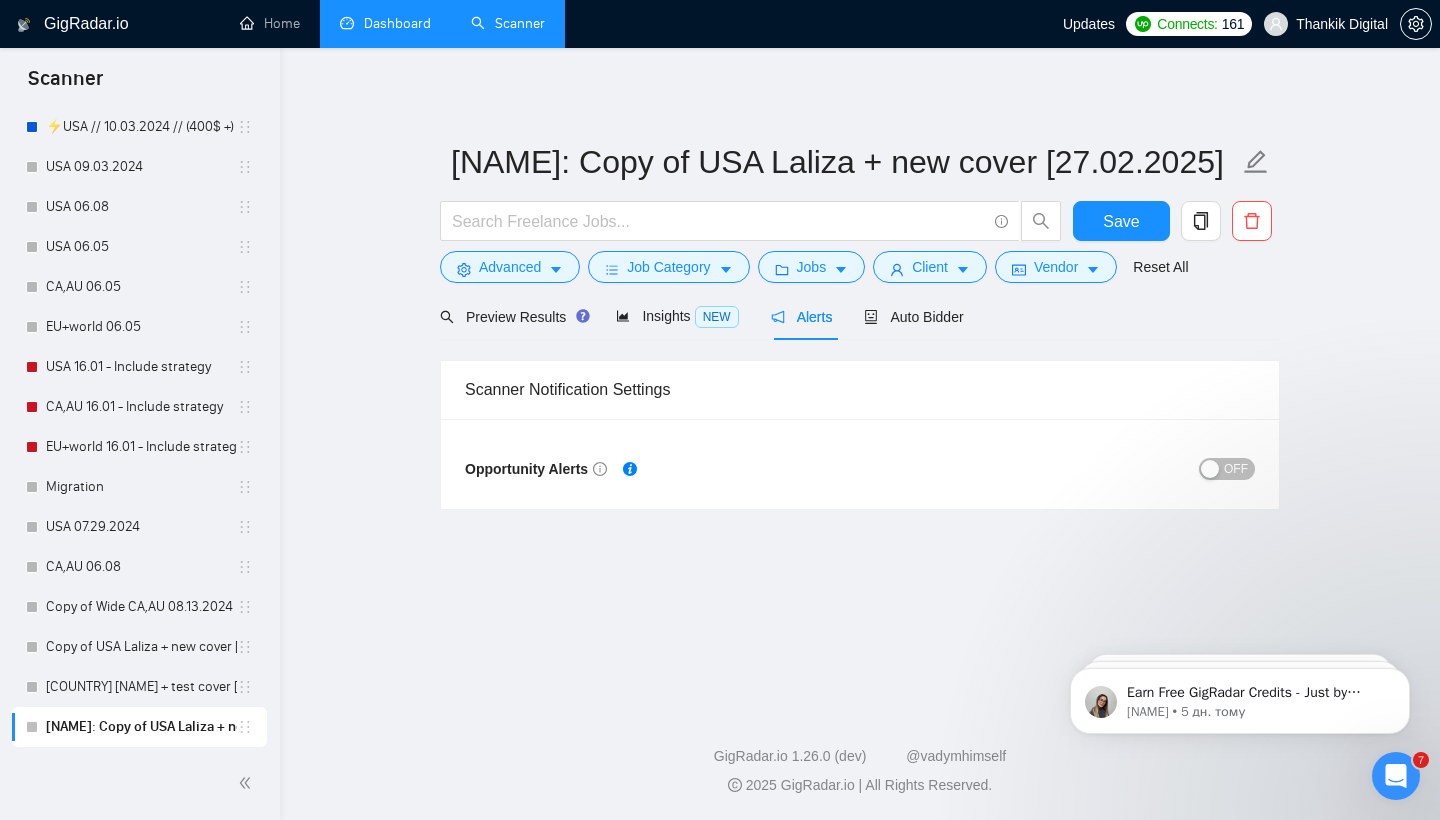 scroll, scrollTop: 0, scrollLeft: 0, axis: both 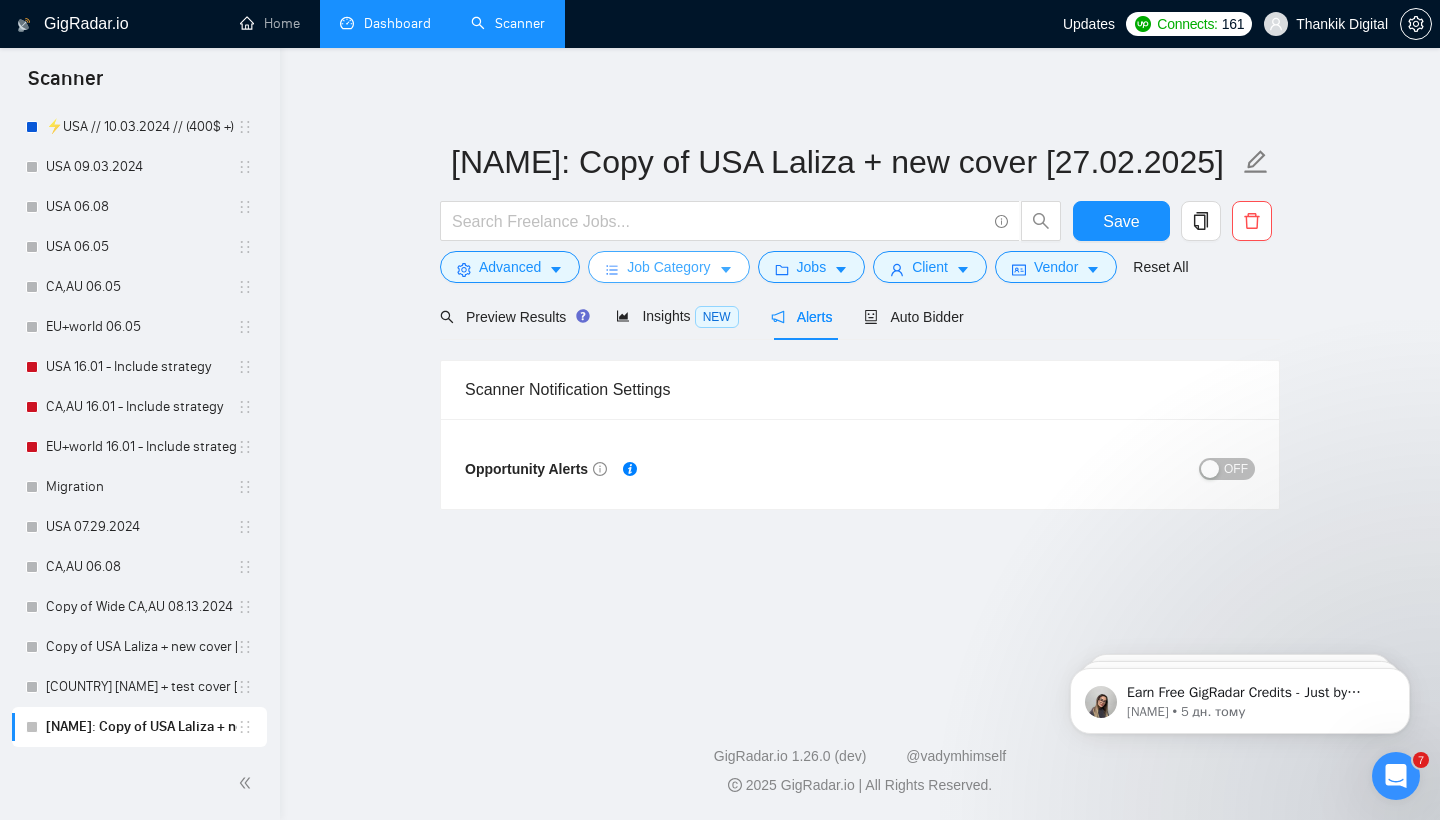 click on "Job Category" at bounding box center [668, 267] 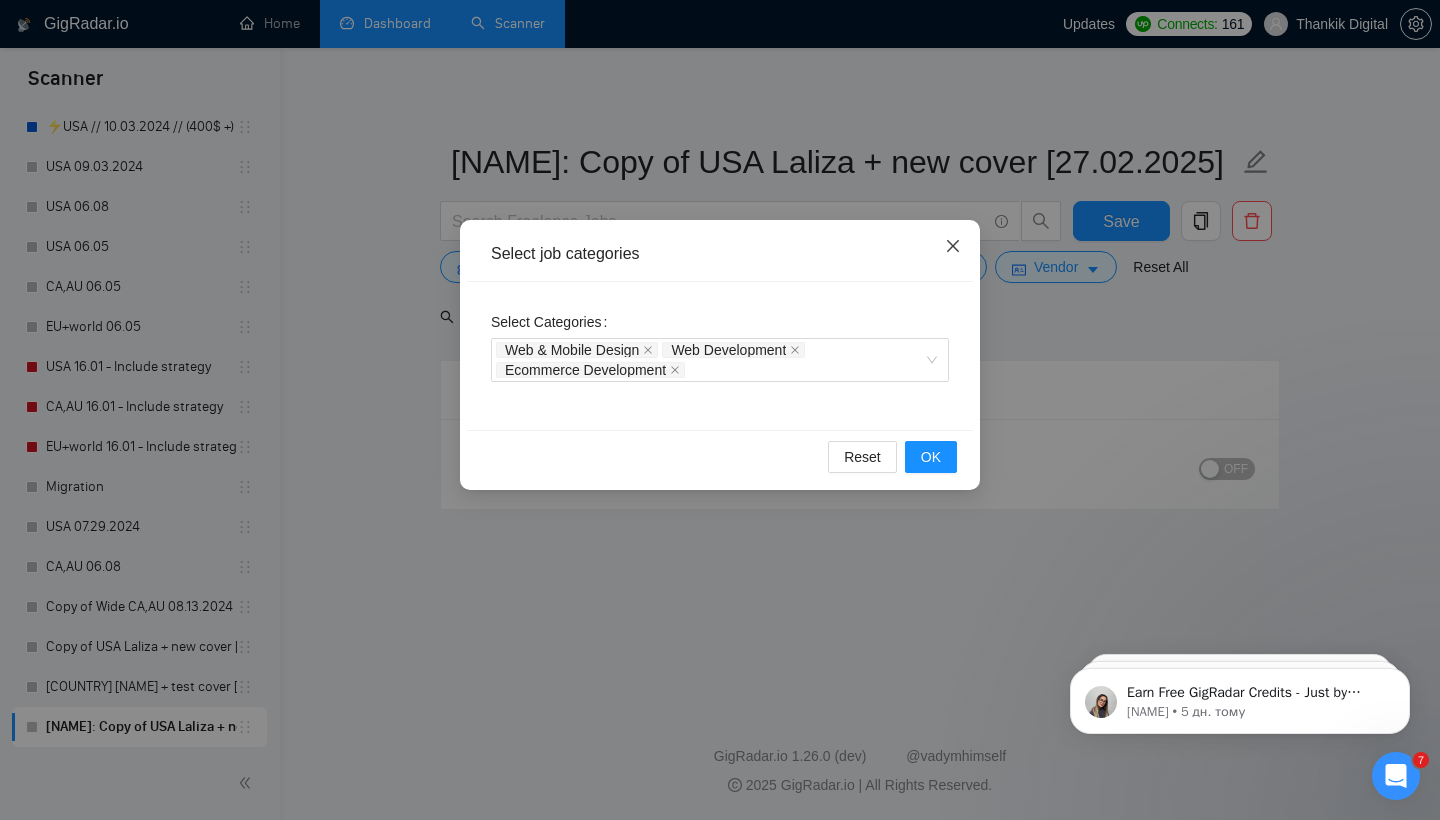 click 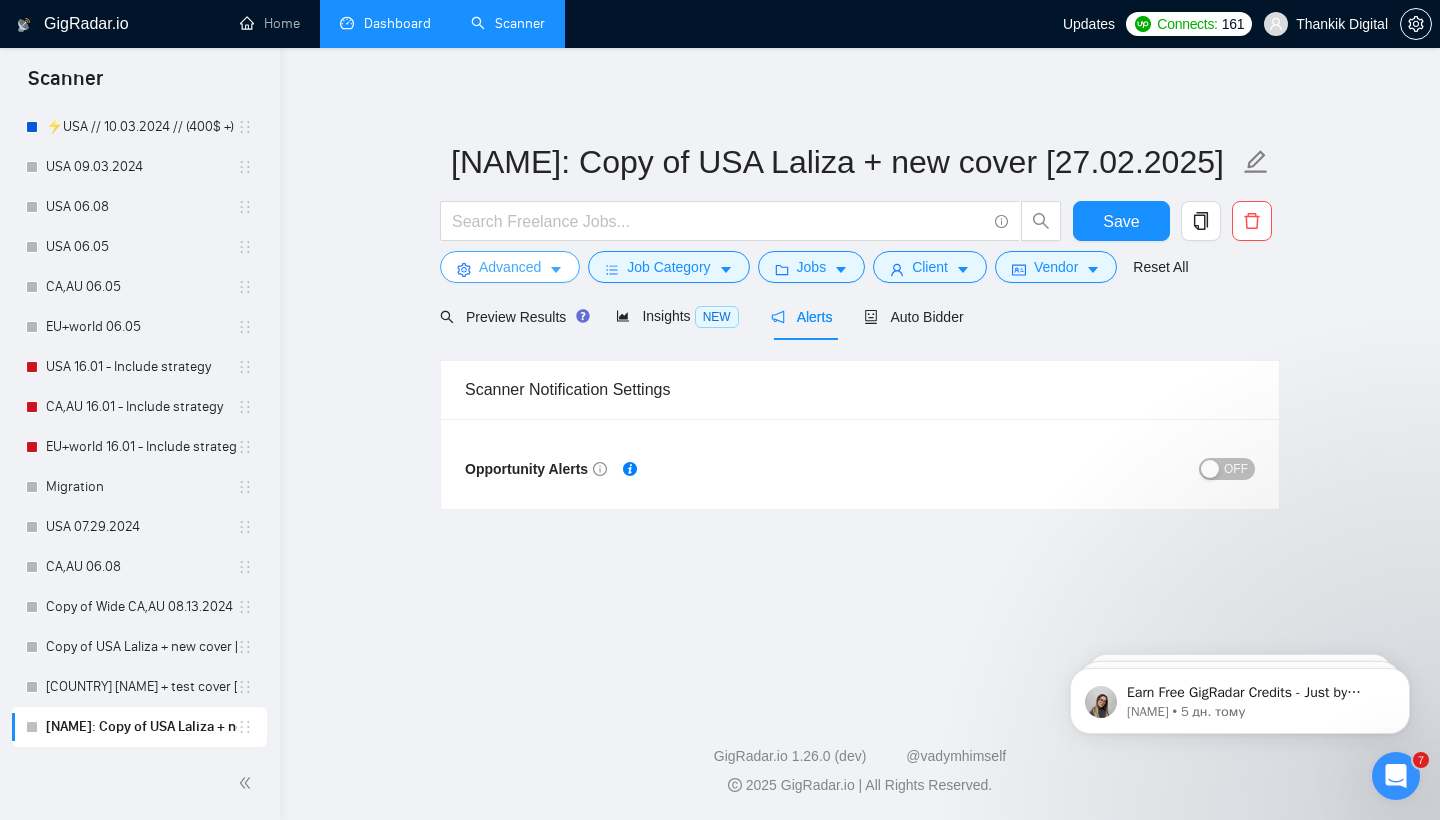 click 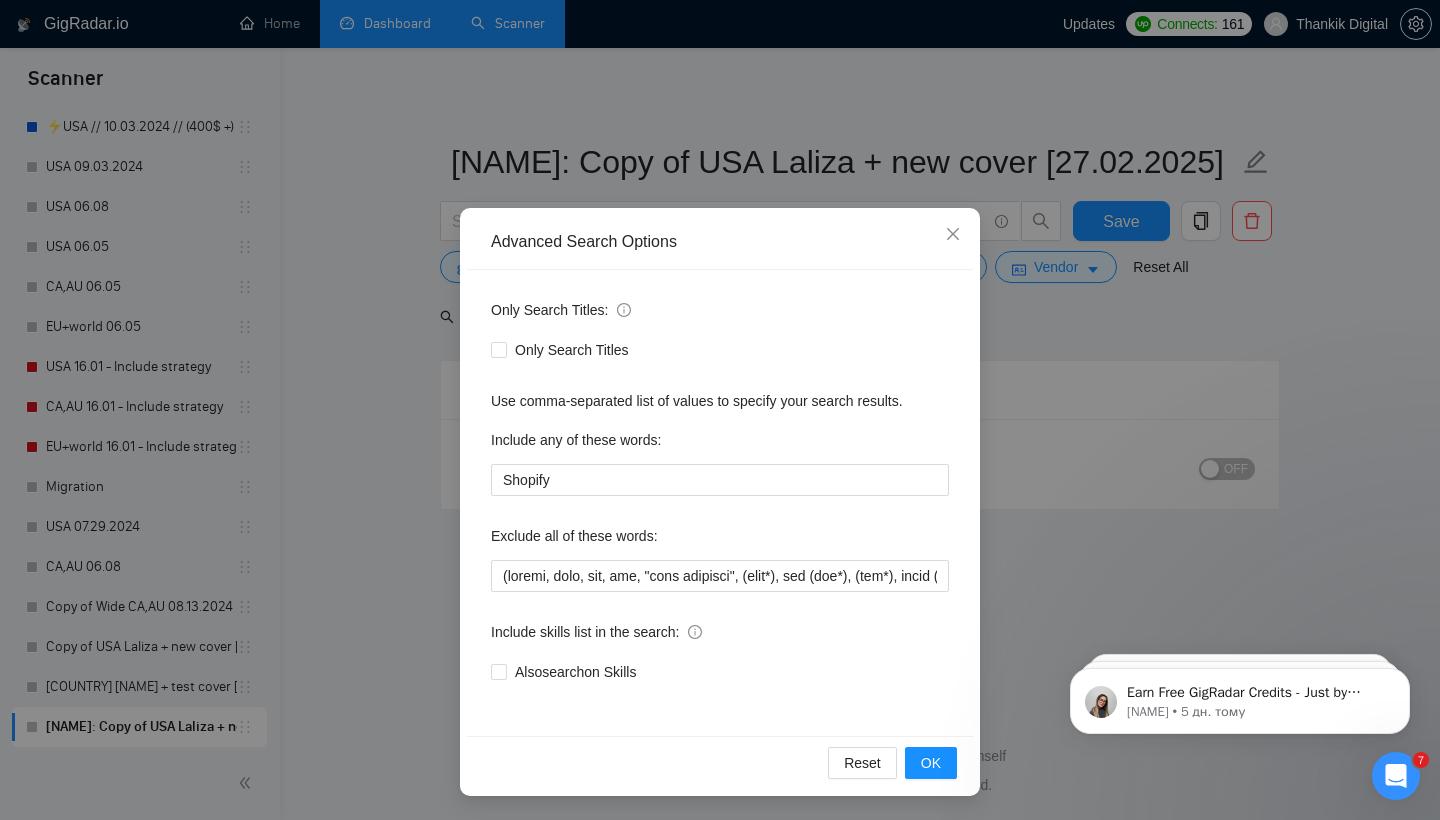 scroll, scrollTop: 12, scrollLeft: 0, axis: vertical 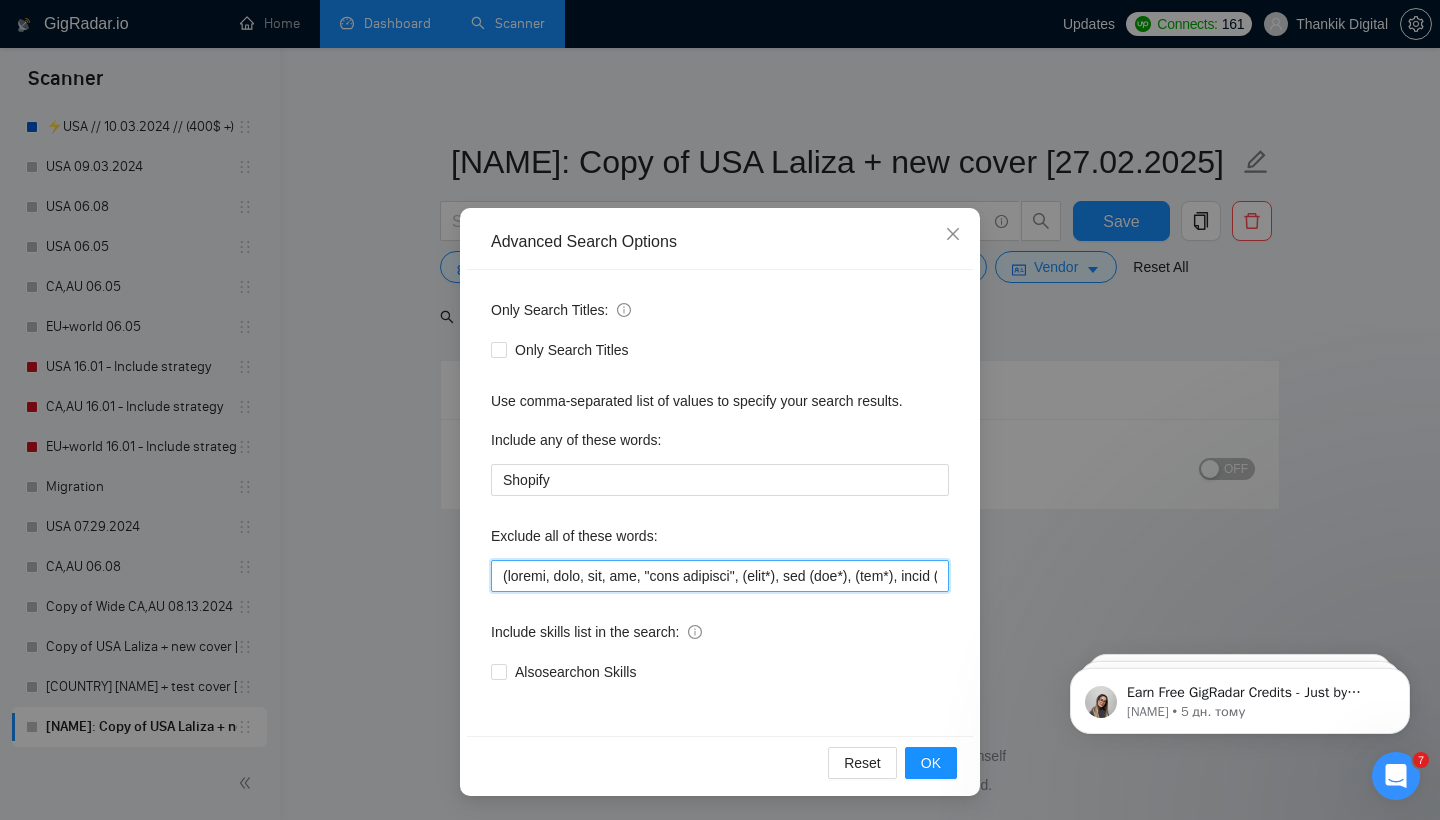 click at bounding box center (720, 576) 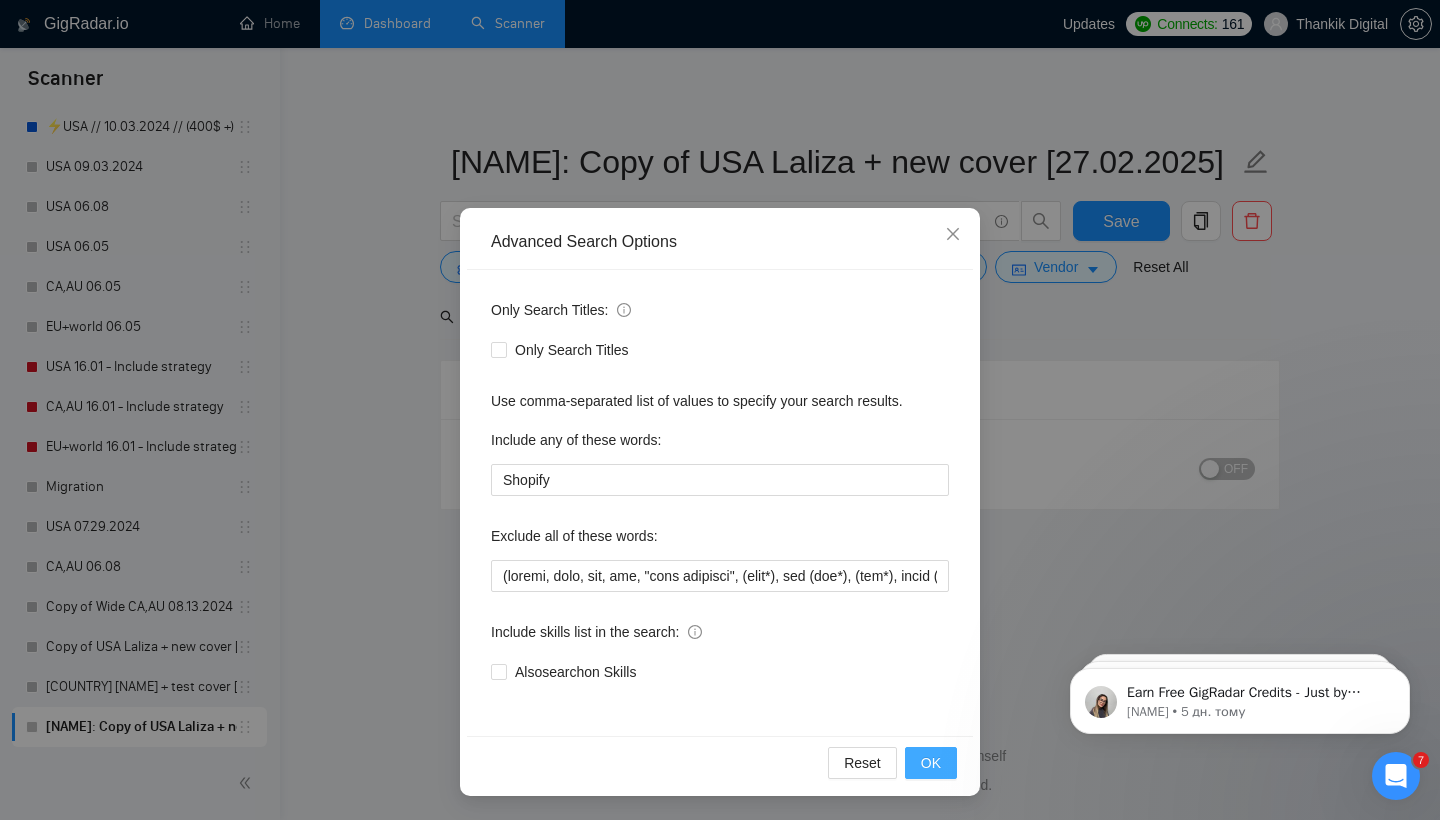 click on "OK" at bounding box center (931, 763) 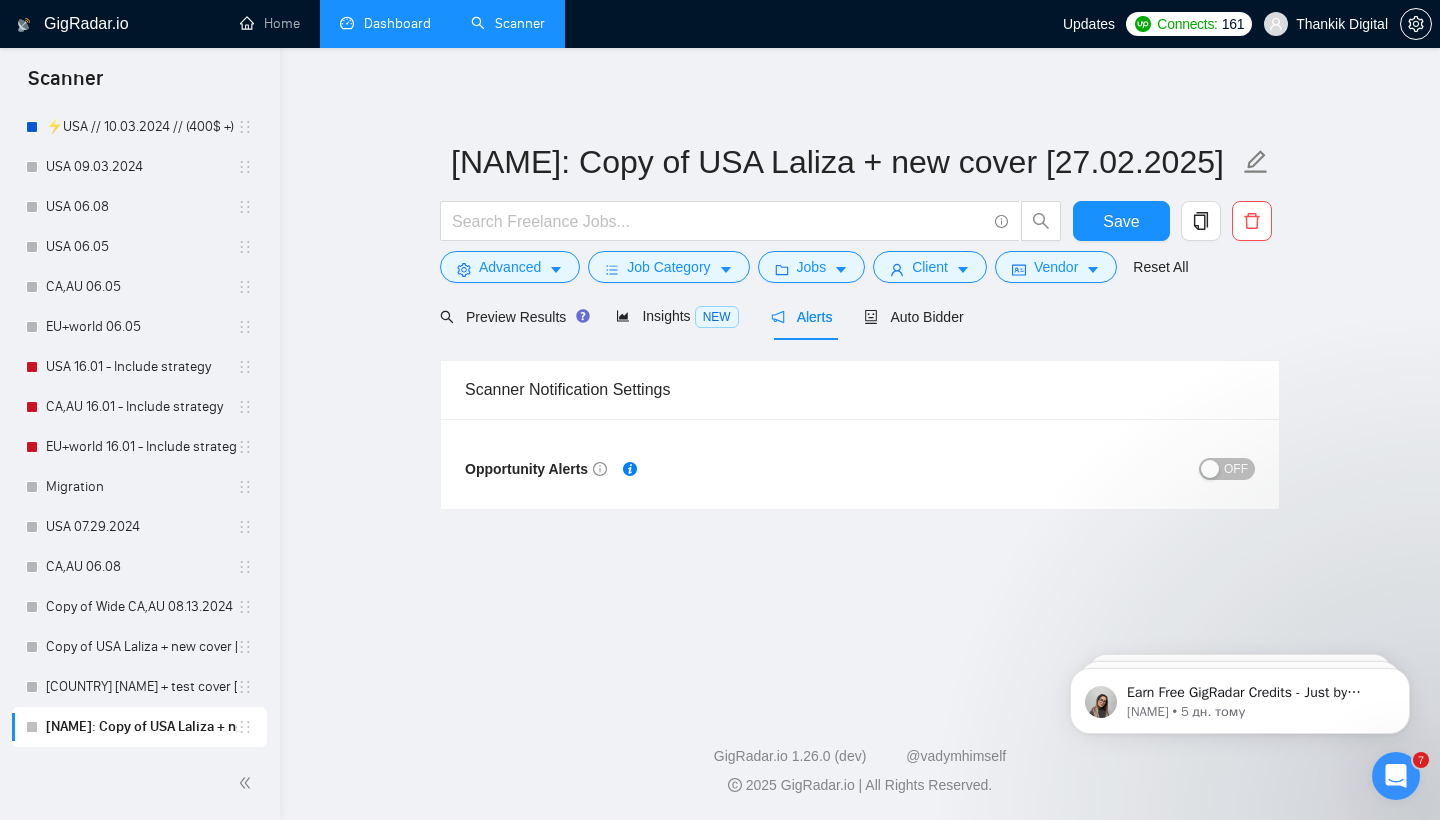 scroll, scrollTop: 0, scrollLeft: 0, axis: both 